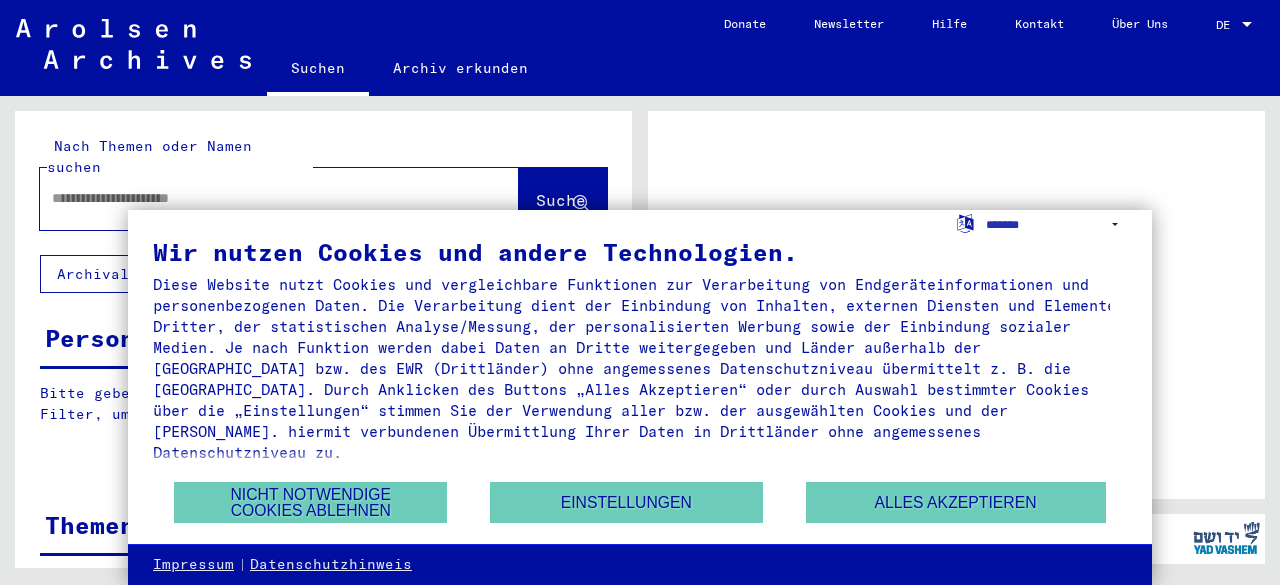 scroll, scrollTop: 0, scrollLeft: 0, axis: both 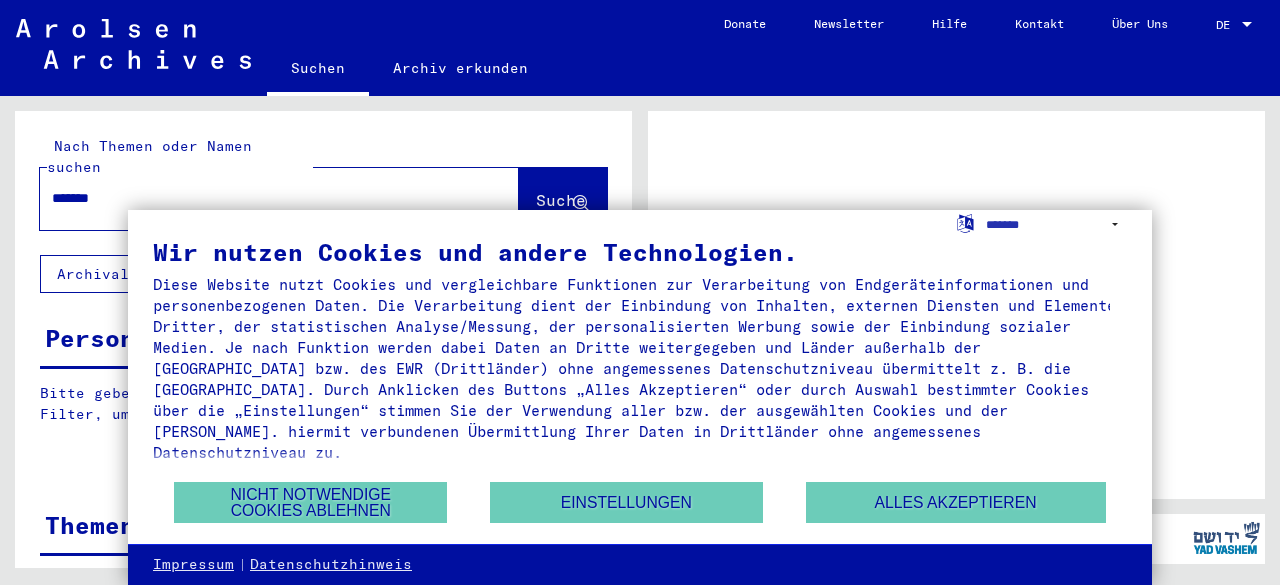 type on "*******" 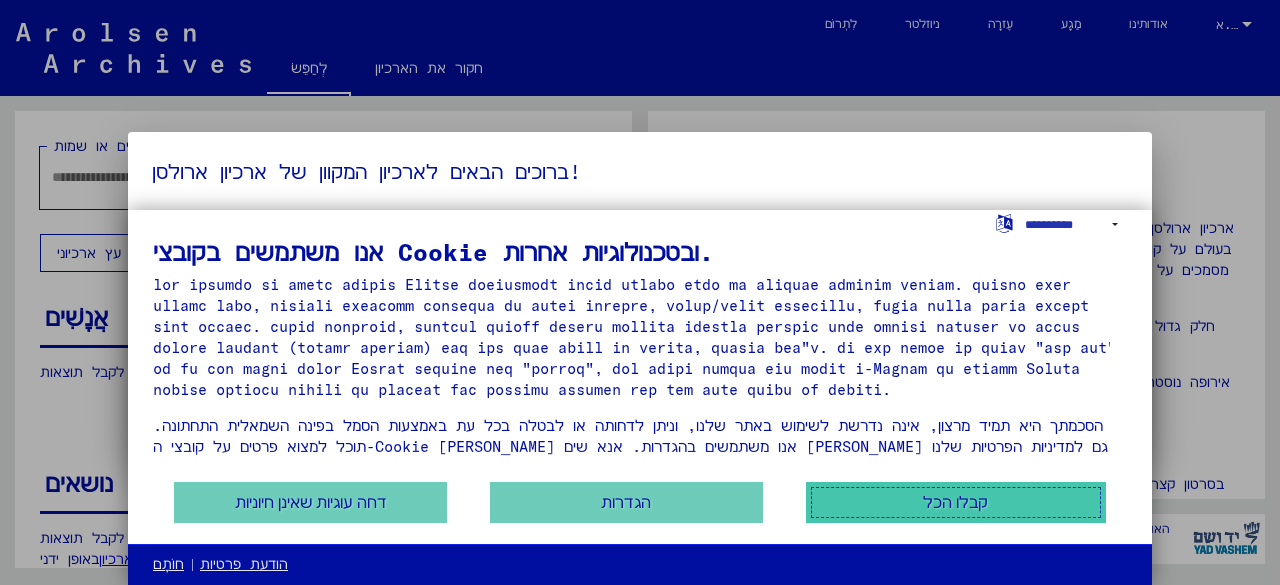 click on "קבלו הכל" at bounding box center [956, 502] 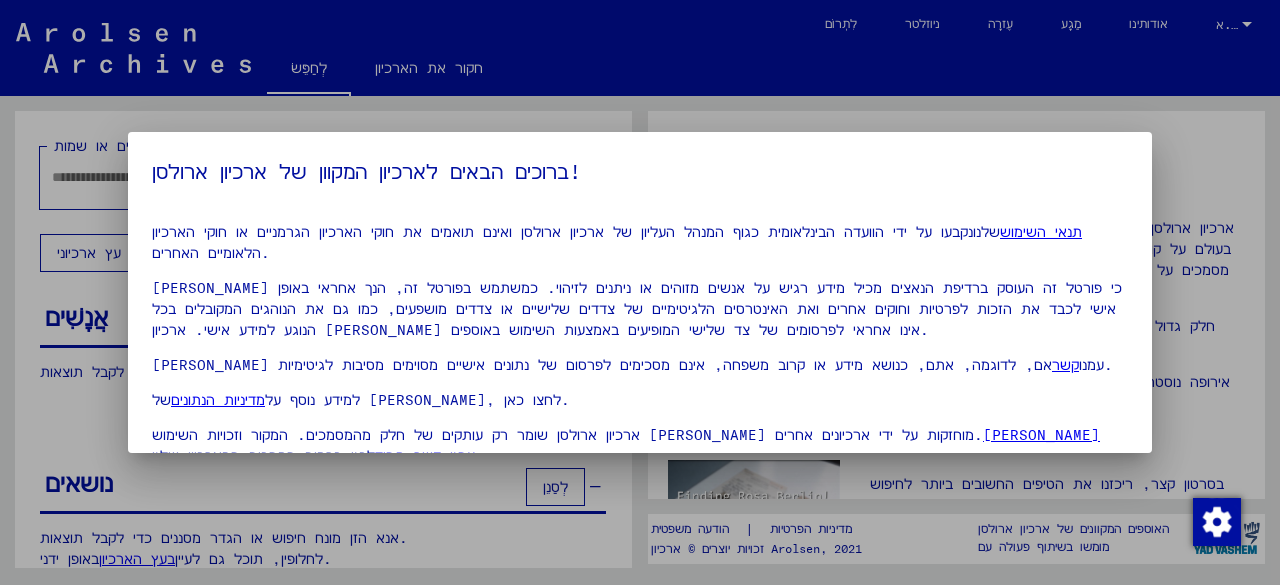 scroll, scrollTop: 54, scrollLeft: 0, axis: vertical 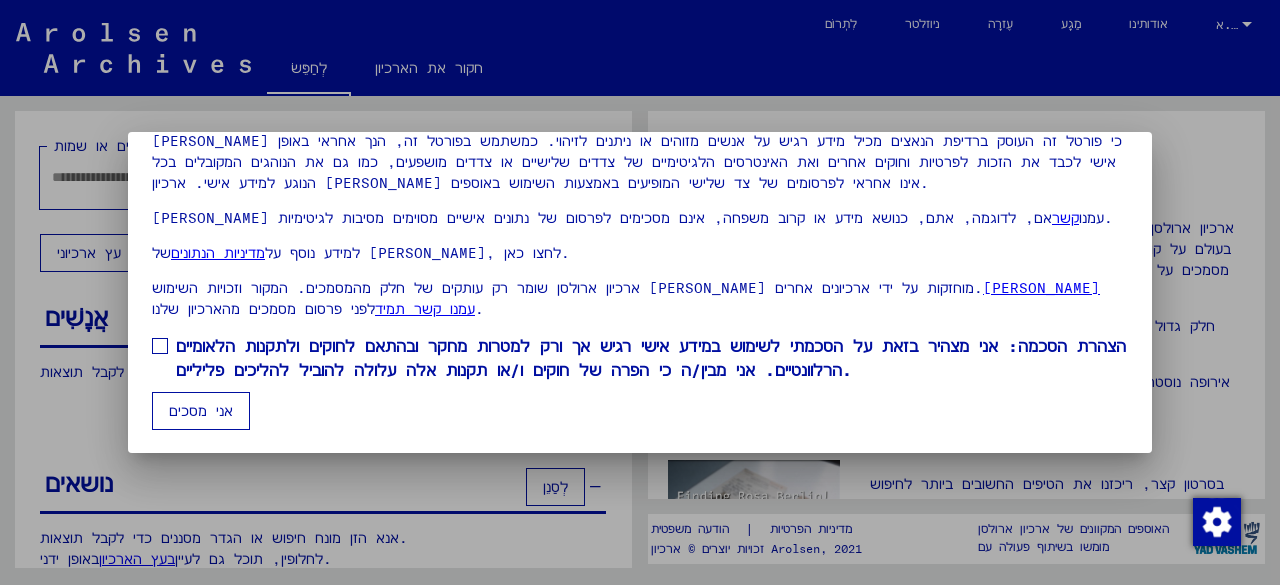 click on "אני מסכים" at bounding box center [201, 411] 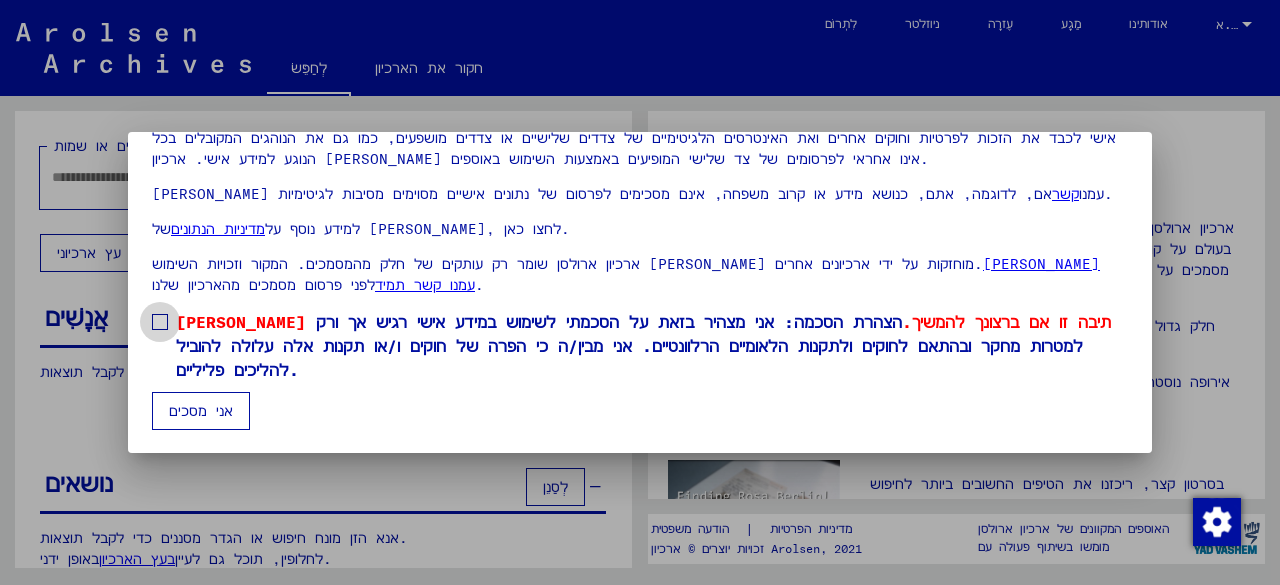 click on "[PERSON_NAME] תיבה זו אם ברצונך להמשיך. הצהרת הסכמה: אני מצהיר בזאת על הסכמתי לשימוש במידע אישי רגיש אך ורק למטרות מחקר ובהתאם לחוקים ולתקנות הלאומיים הרלוונטיים. אני מבין/ה כי הפרה של חוקים ו/או תקנות אלה עלולה להוביל להליכים פליליים." at bounding box center (640, 346) 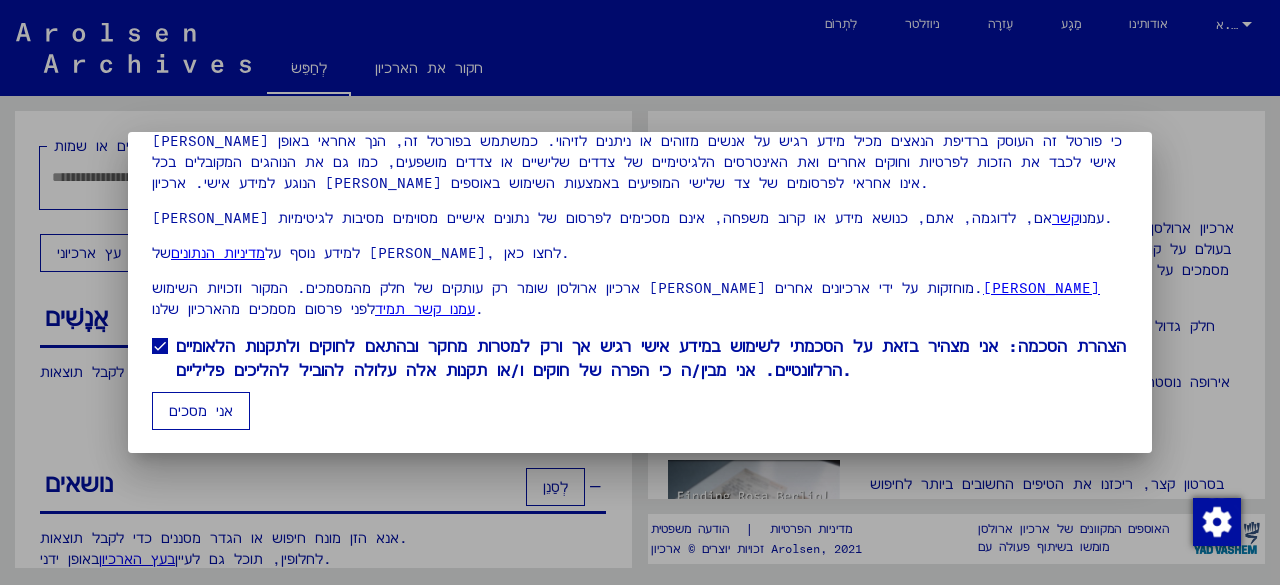 click on "אני מסכים" at bounding box center [201, 411] 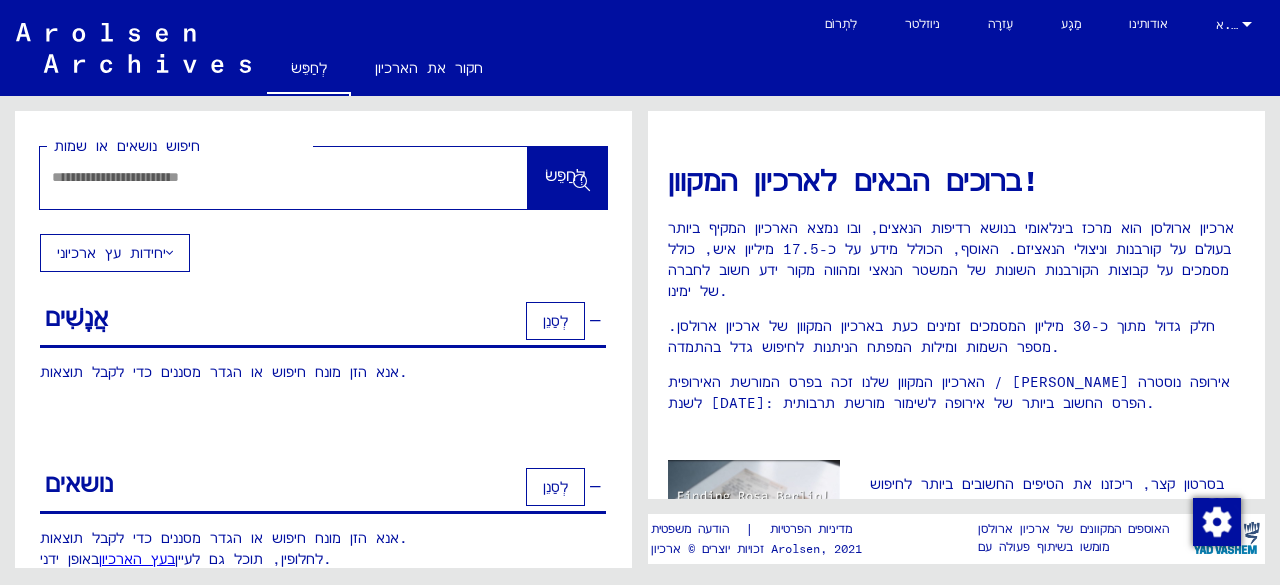 click at bounding box center [260, 177] 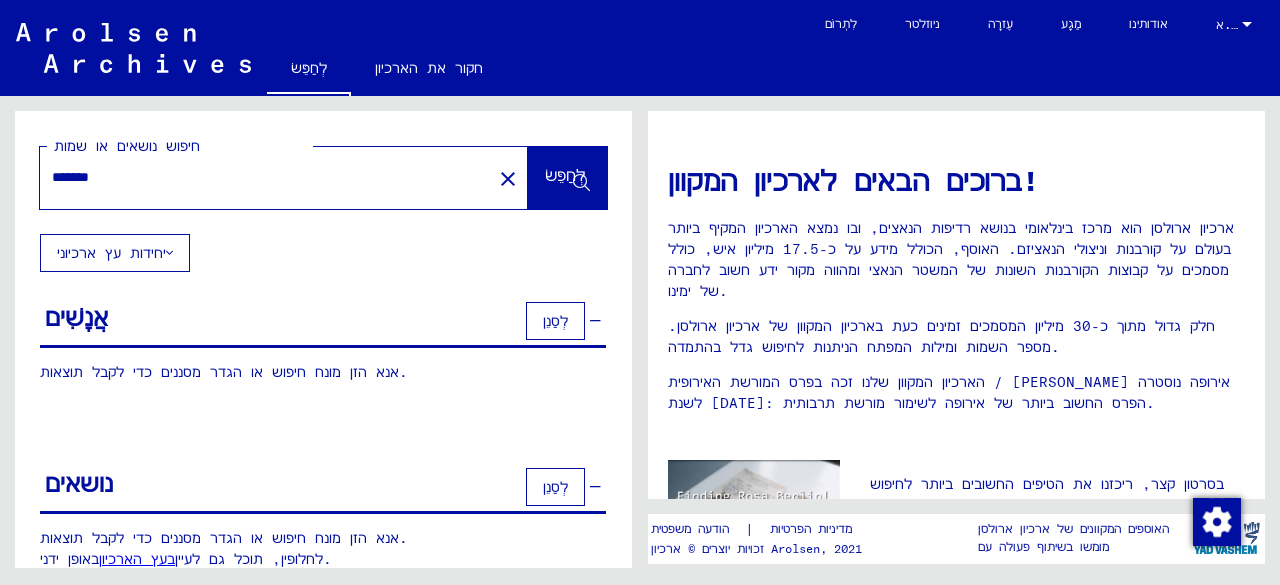 type on "*******" 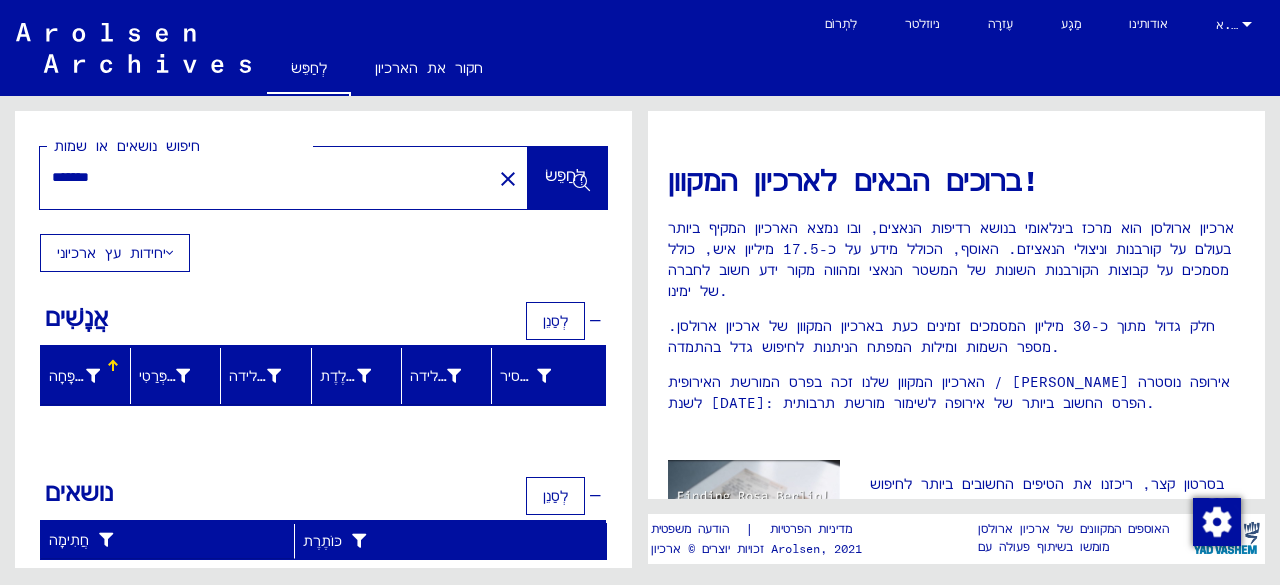 click on "*******" 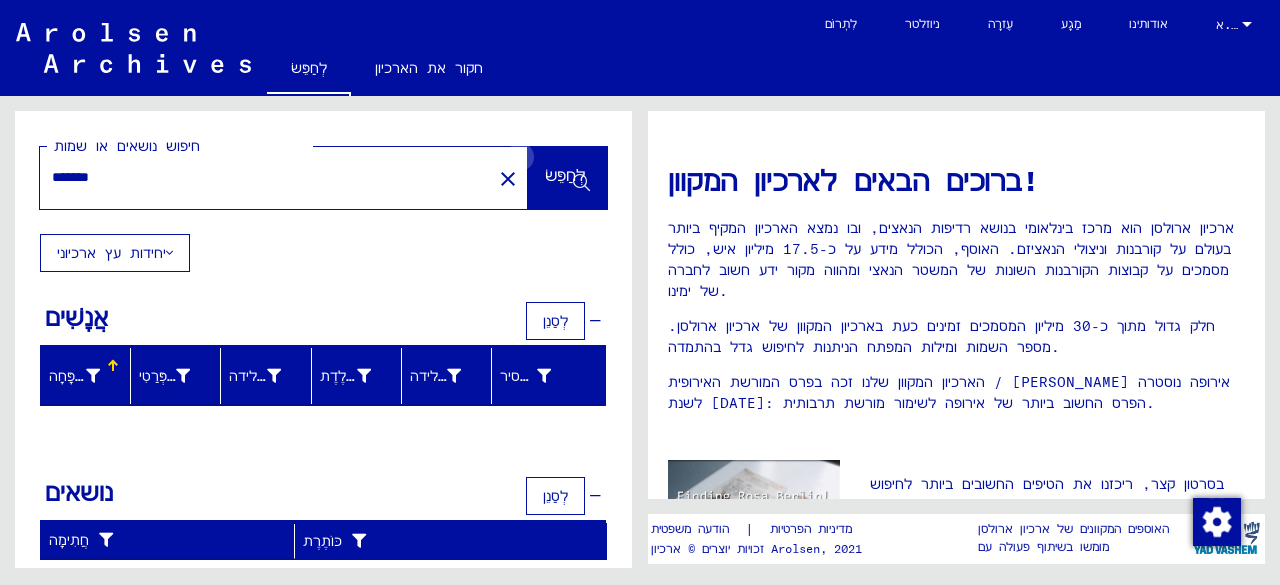 click 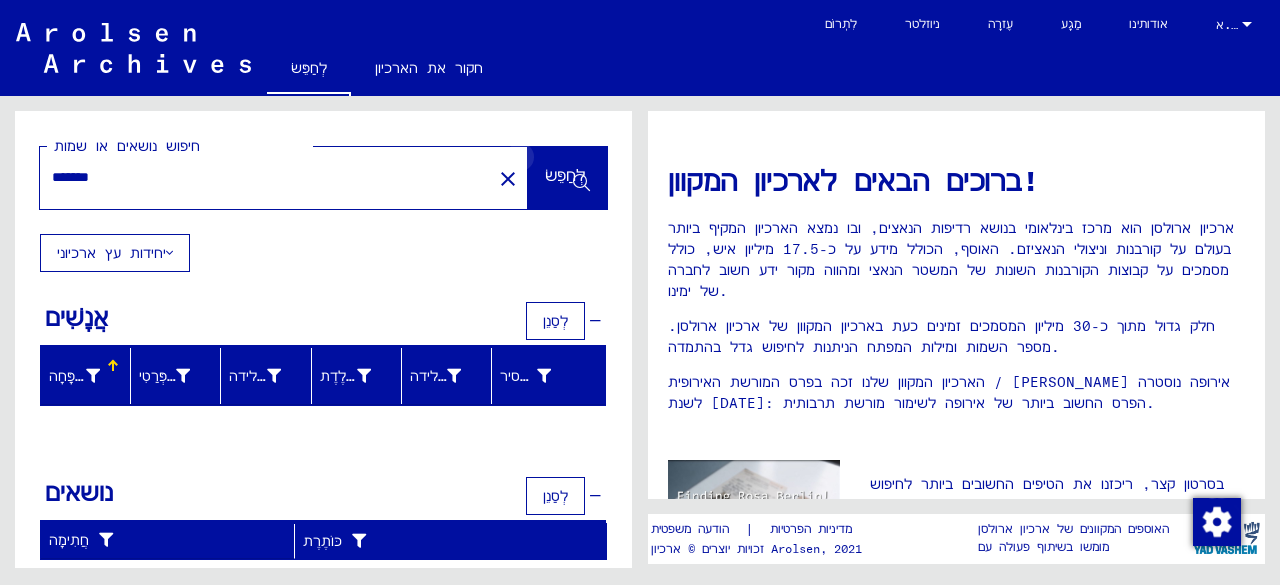 click on "*******" 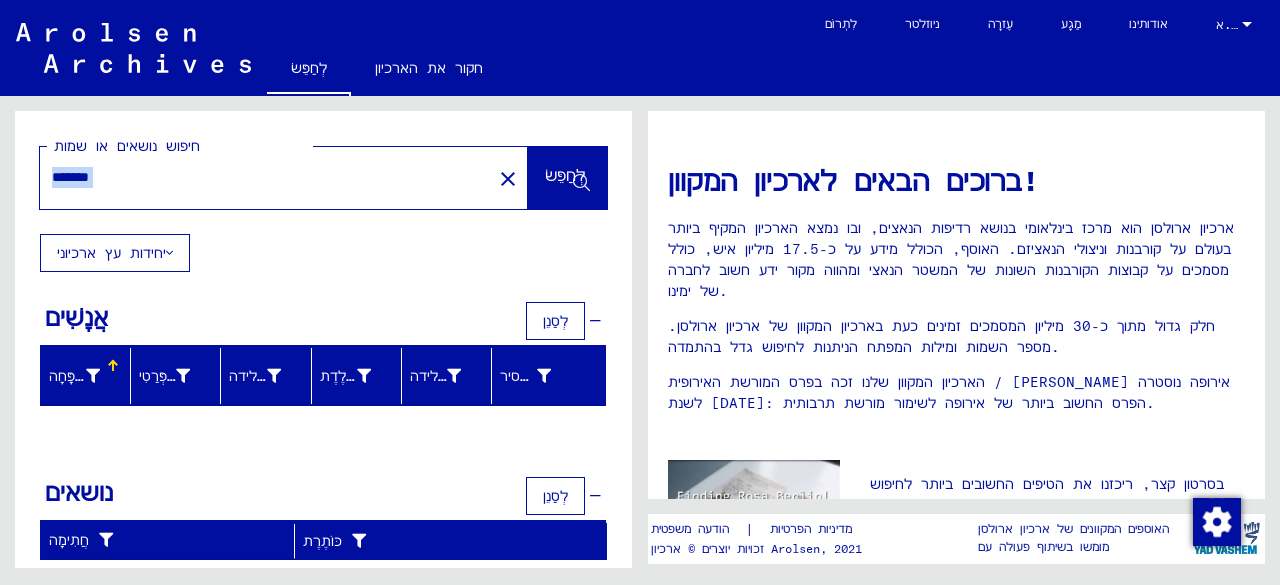 click on "*******" 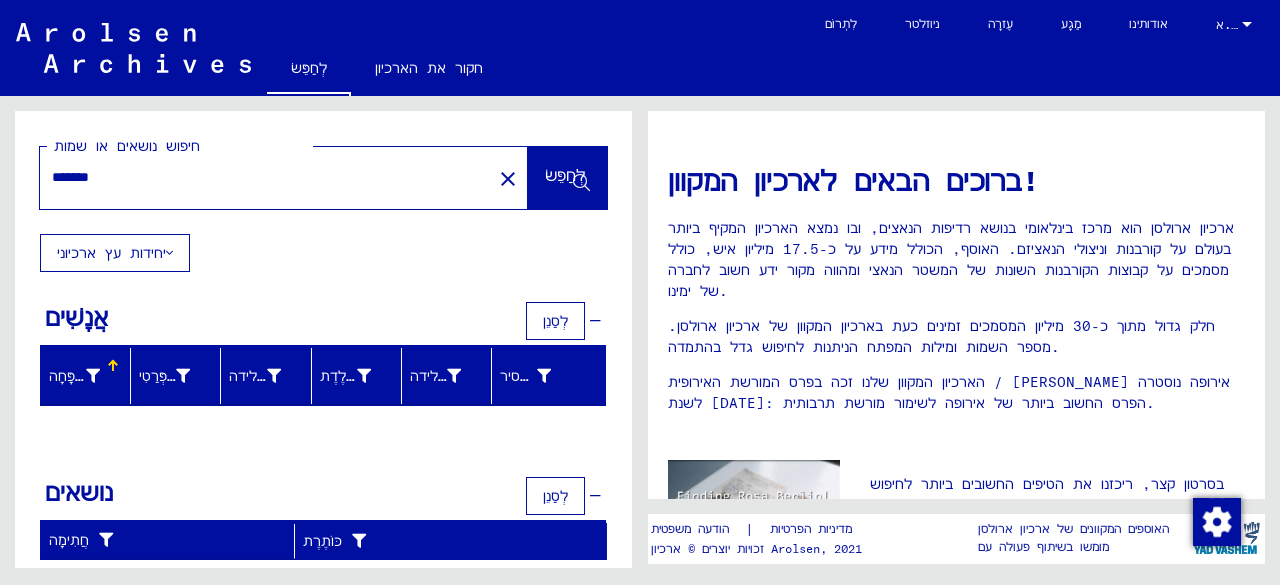 click on "*******" 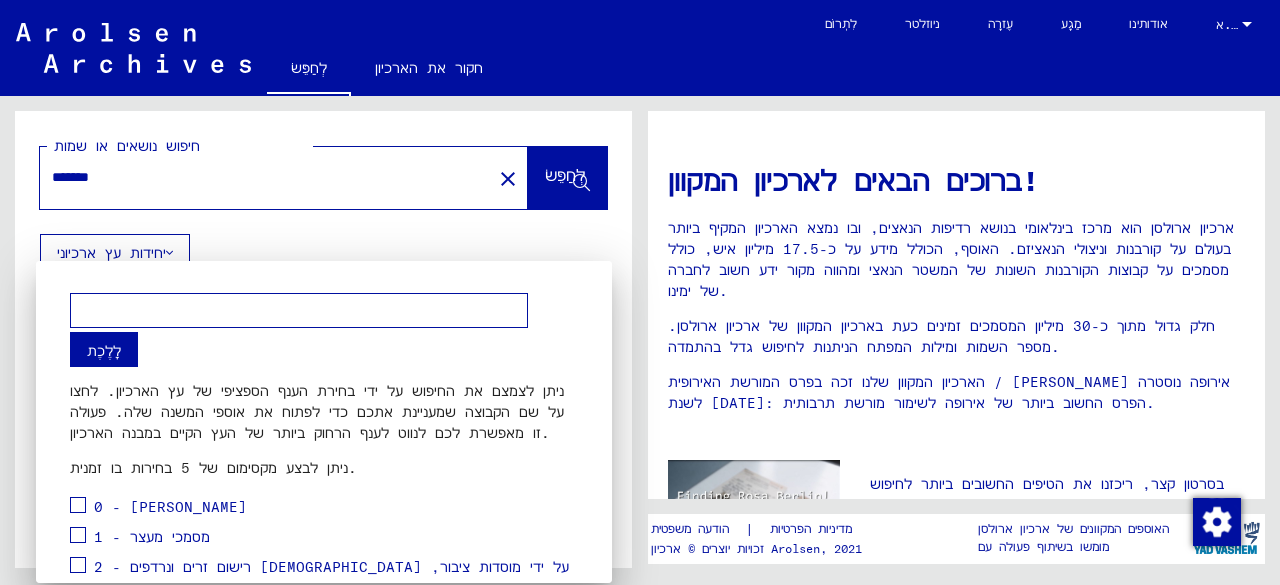 scroll, scrollTop: 0, scrollLeft: 0, axis: both 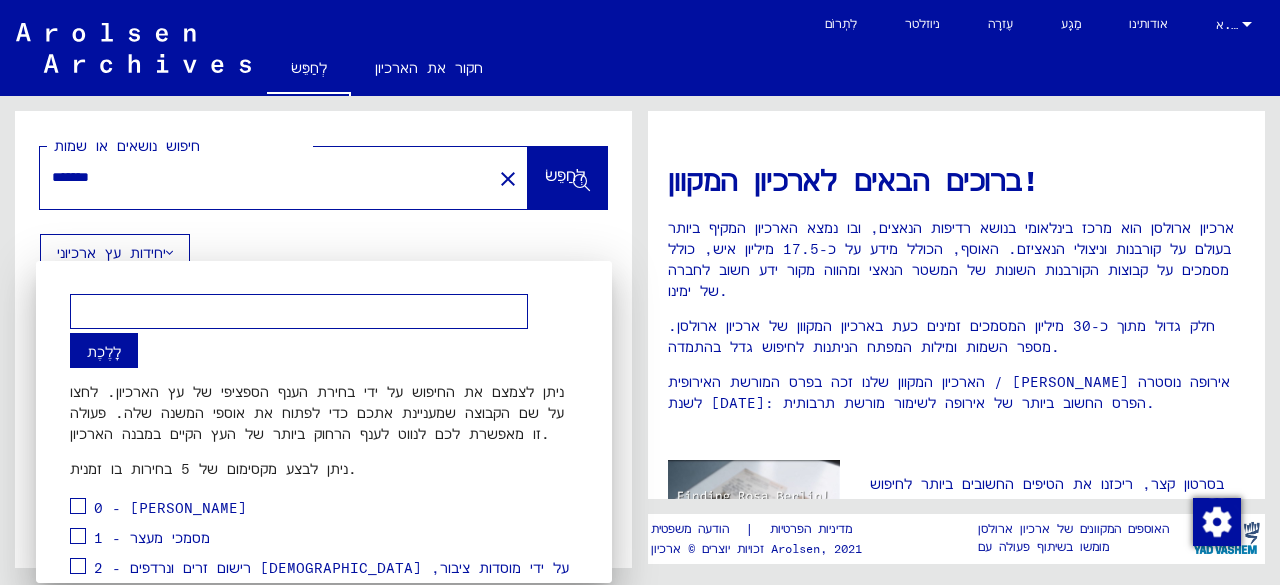 click at bounding box center [299, 311] 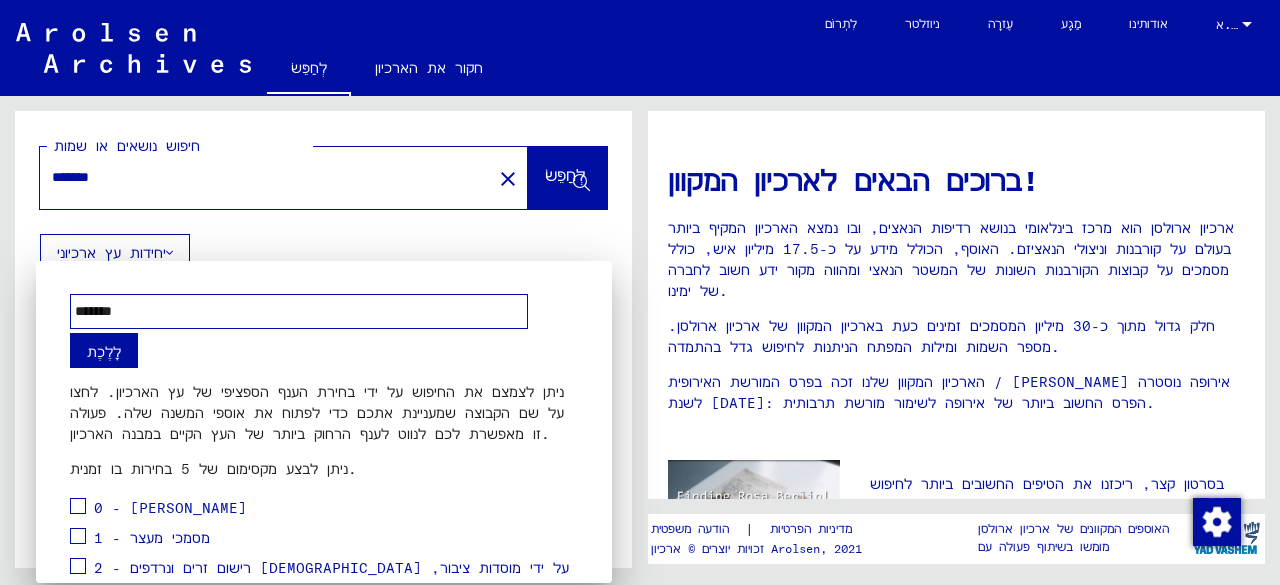 type on "*******" 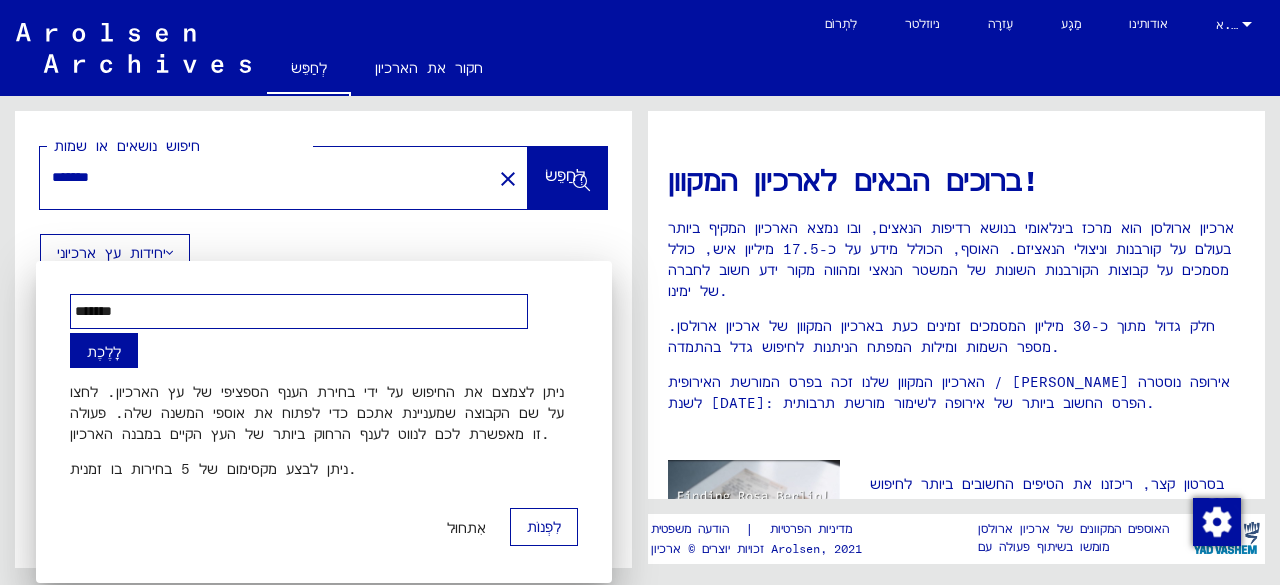 click on "לִפְנוֹת" at bounding box center [544, 527] 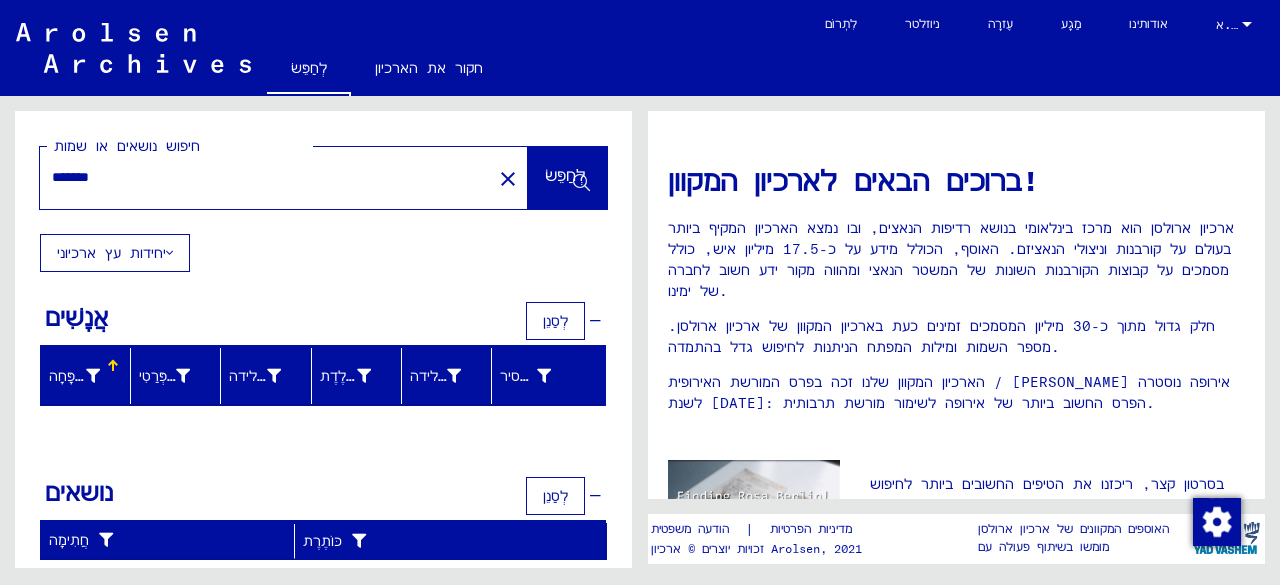 click on "לְסַנֵן" at bounding box center [555, 321] 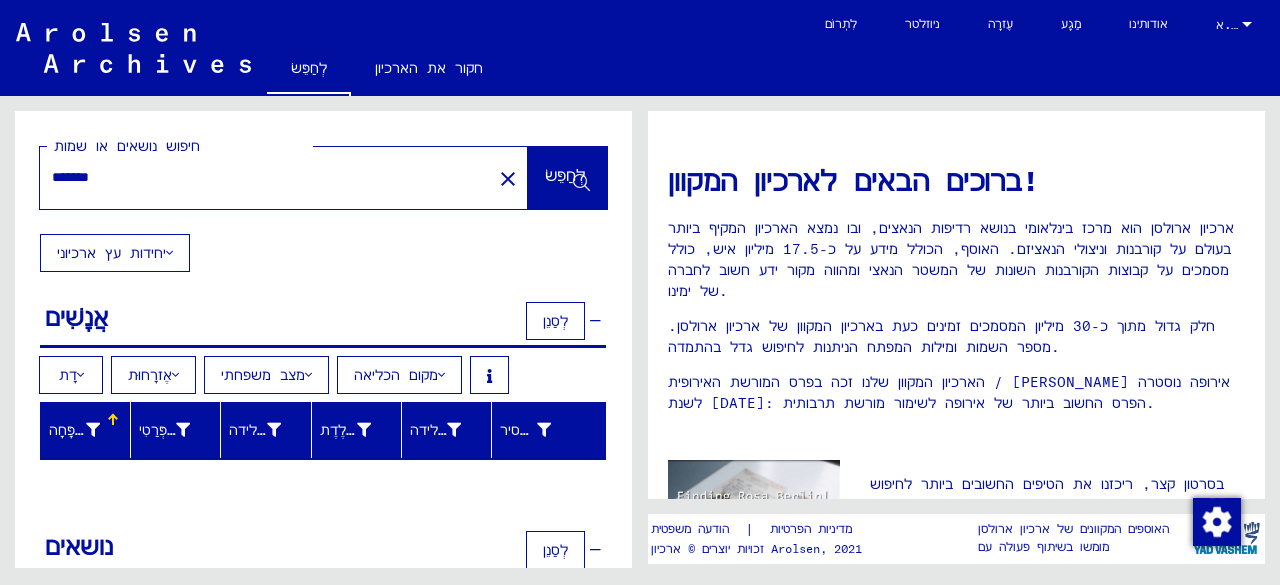 scroll, scrollTop: 41, scrollLeft: 0, axis: vertical 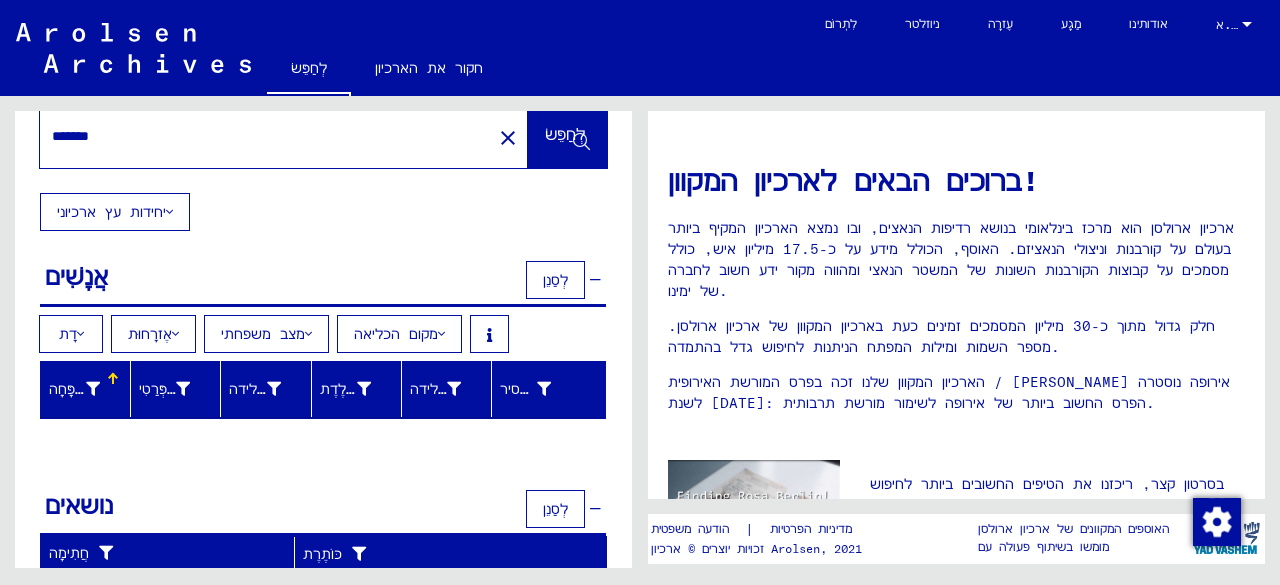 click on "*******" 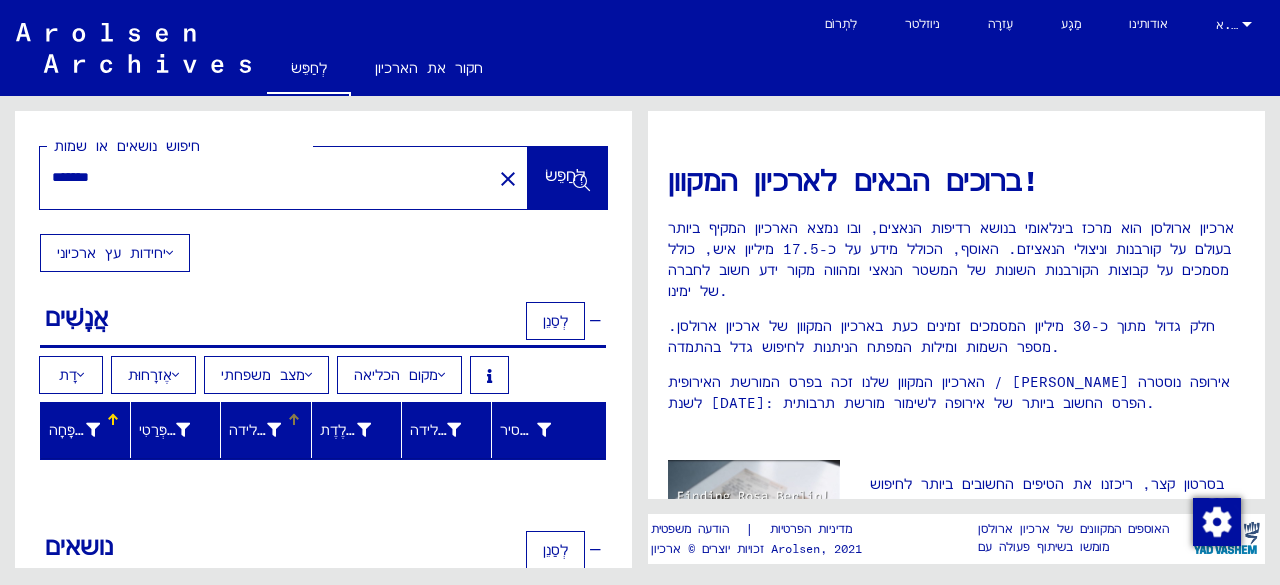 scroll, scrollTop: 41, scrollLeft: 0, axis: vertical 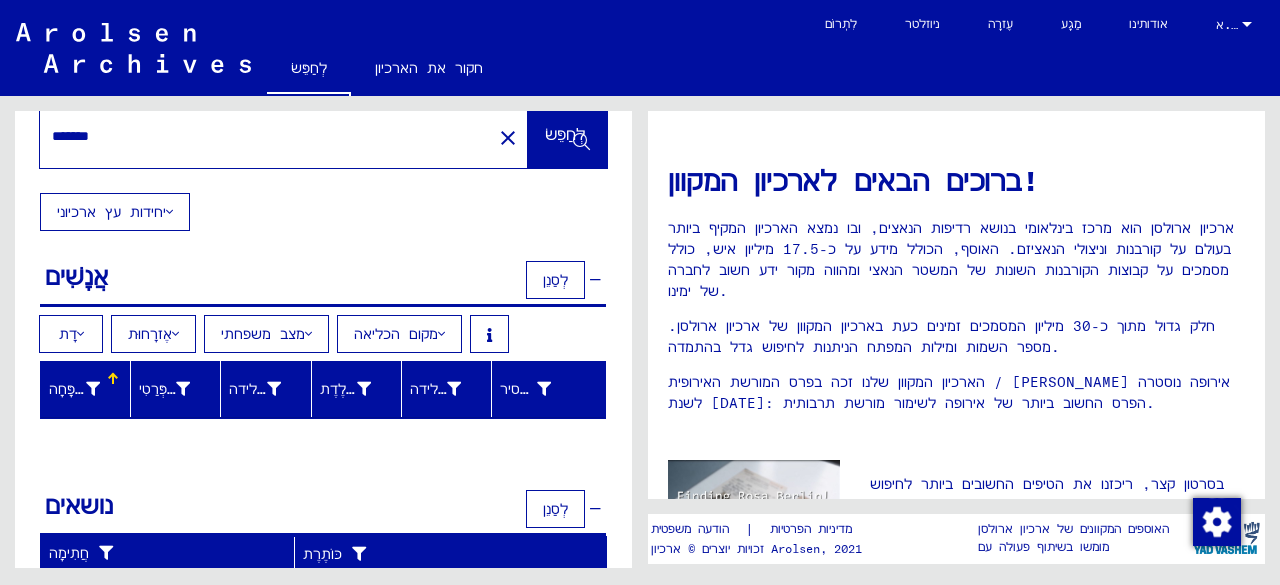 click on "דָת" at bounding box center (71, 334) 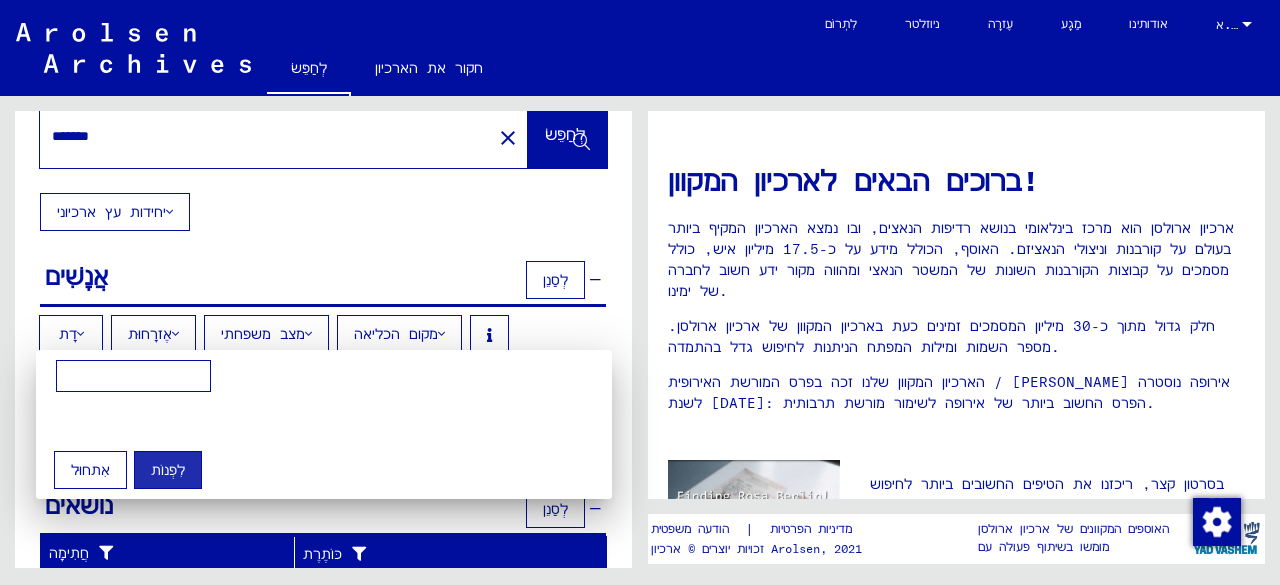 click at bounding box center [133, 376] 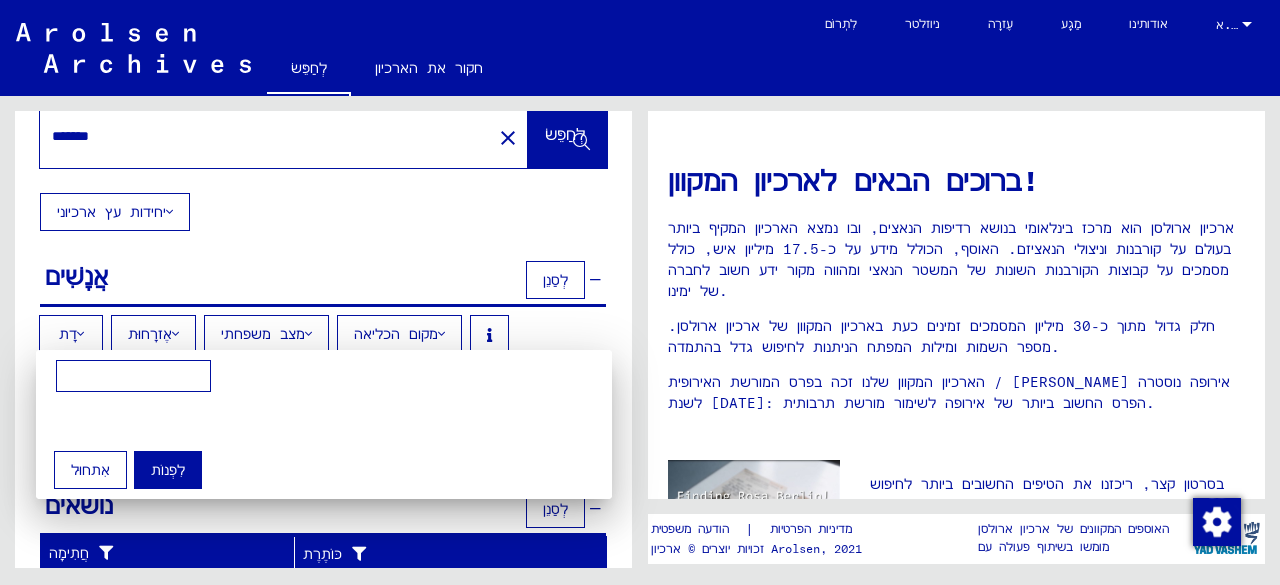 click on "לִפְנוֹת" at bounding box center (168, 470) 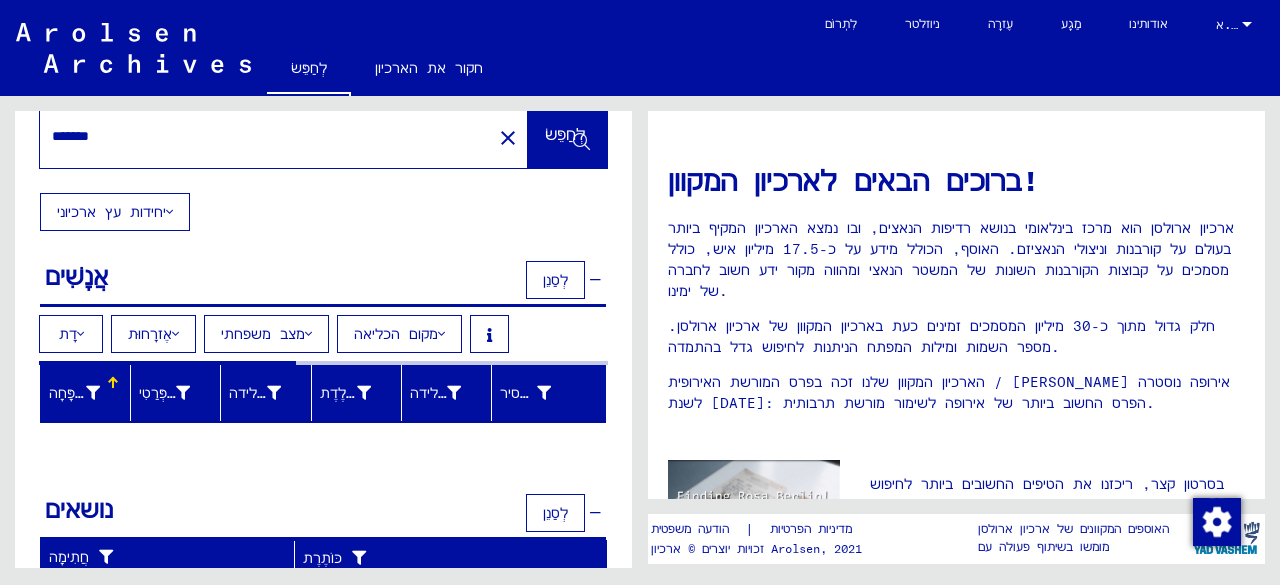click on "אֶזרָחוּת" at bounding box center [150, 334] 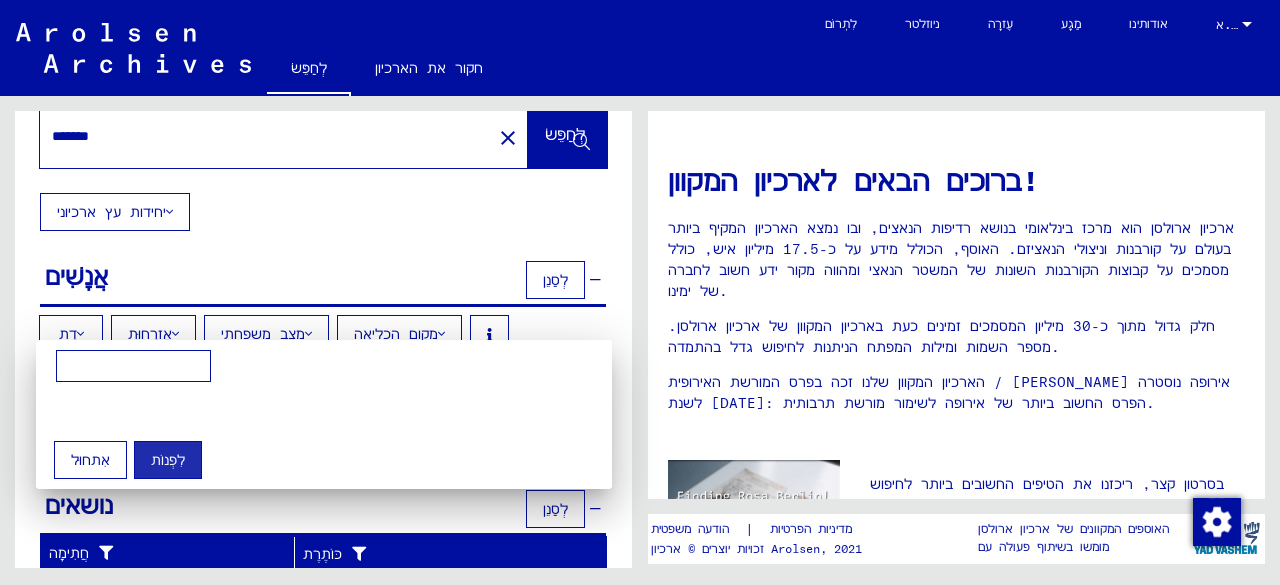 click at bounding box center (640, 292) 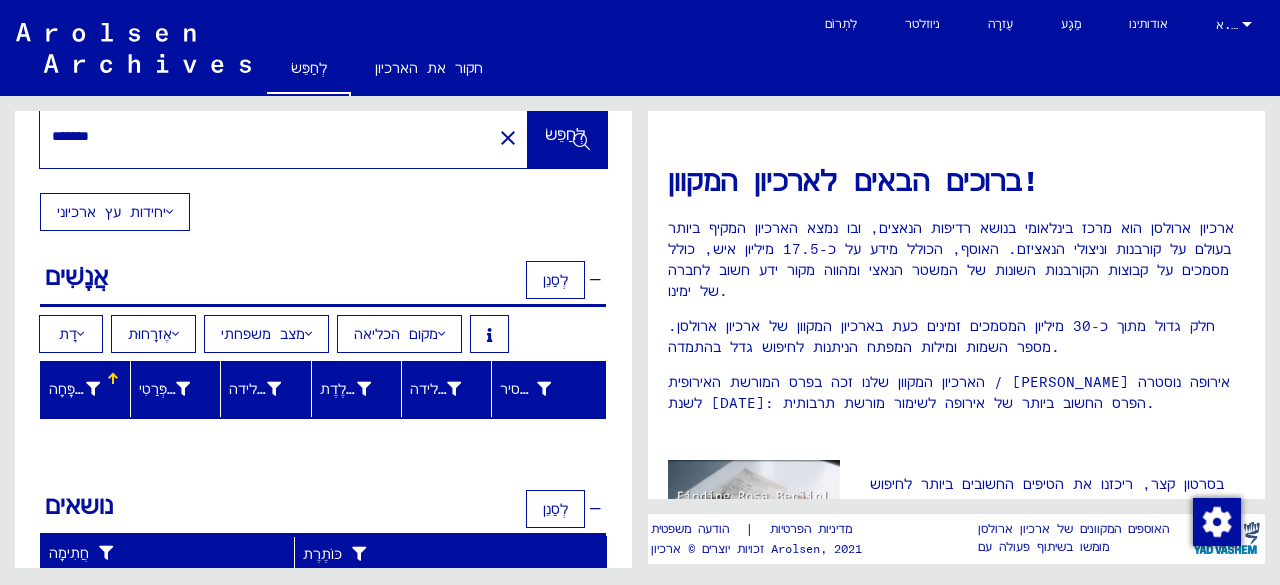 click on "מצב משפחתי" at bounding box center [263, 334] 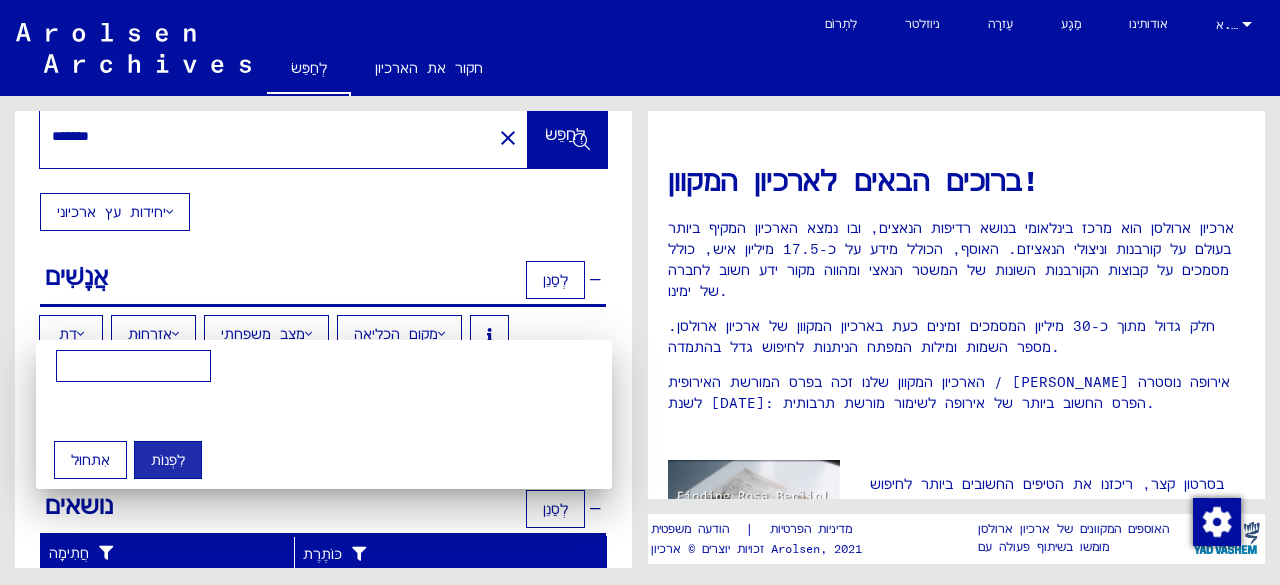 click at bounding box center [640, 292] 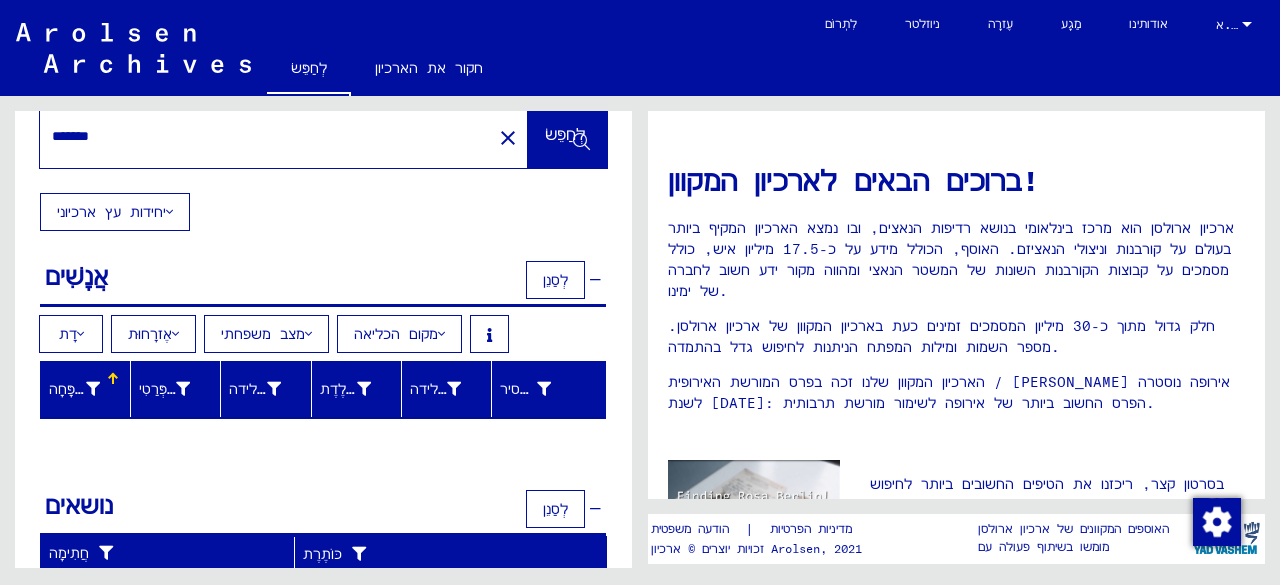 click on "מקום הכליאה" at bounding box center [396, 334] 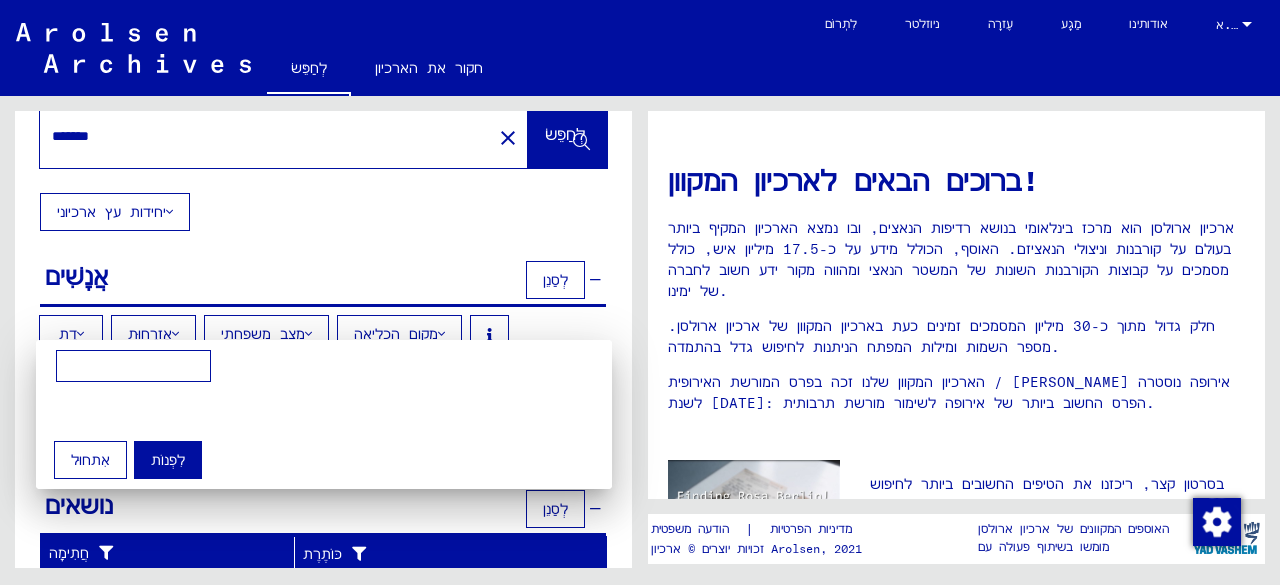 drag, startPoint x: 425, startPoint y: 300, endPoint x: 482, endPoint y: 279, distance: 60.74537 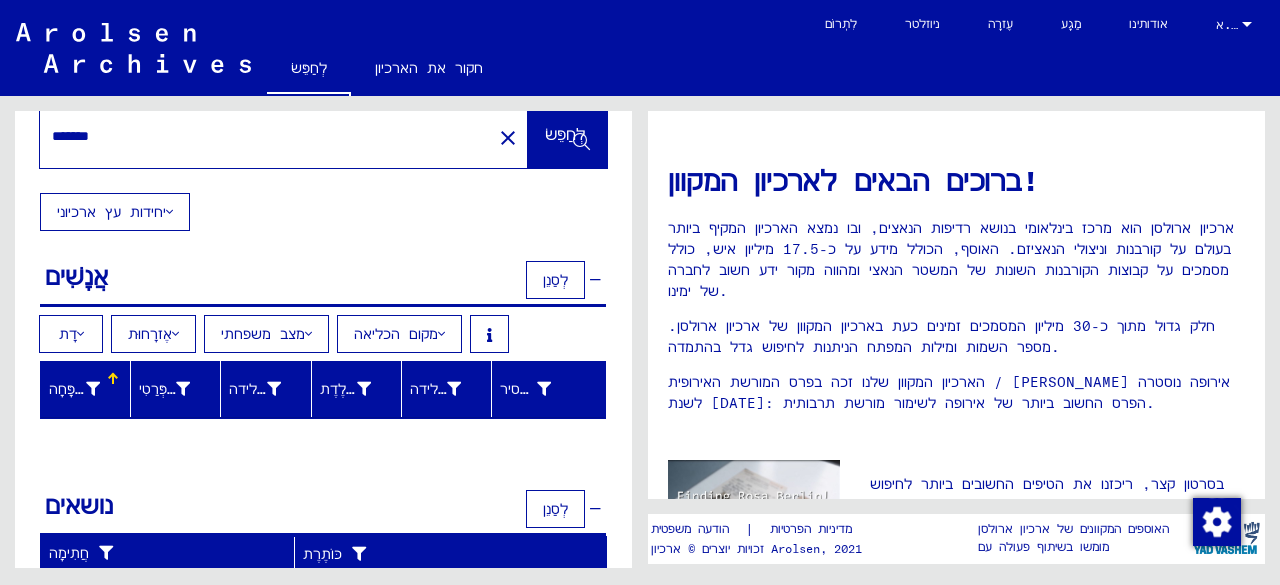 click on "שֵׁם מִשׁפָּחָה" at bounding box center (86, 389) 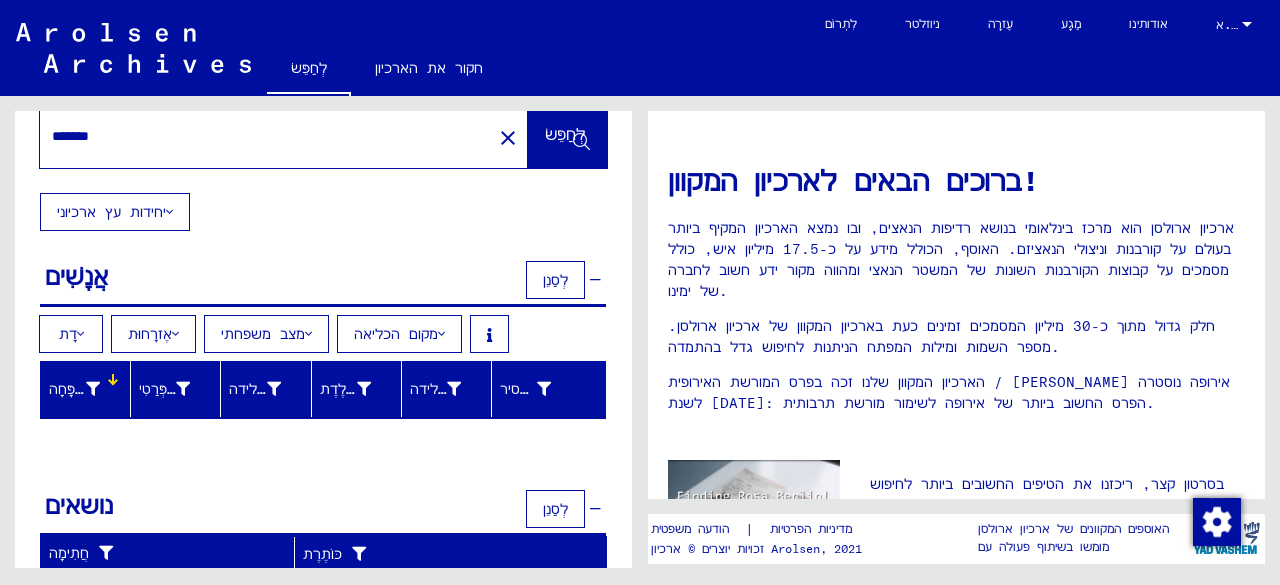 drag, startPoint x: 86, startPoint y: 381, endPoint x: 193, endPoint y: 381, distance: 107 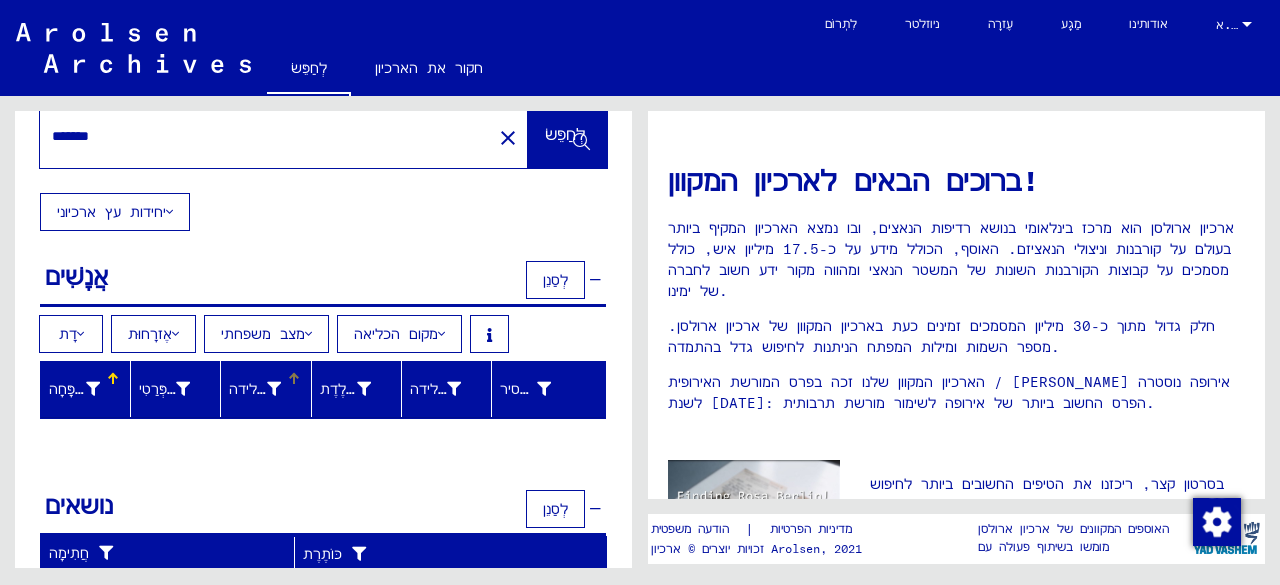 click on "שם לידה" at bounding box center [266, 389] 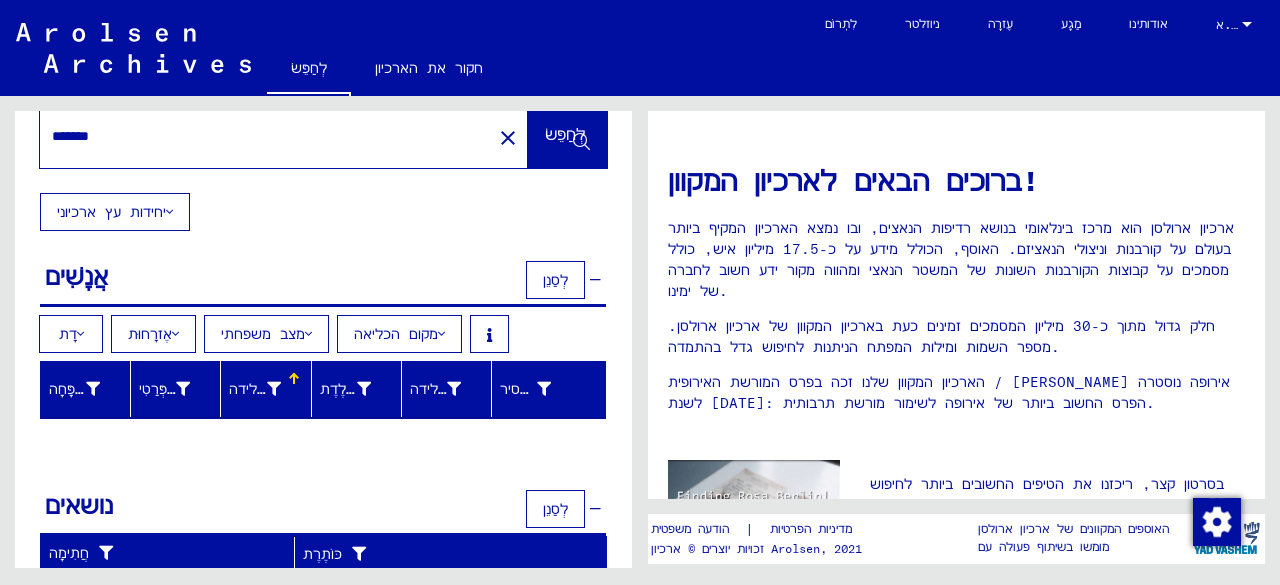 drag, startPoint x: 280, startPoint y: 374, endPoint x: 395, endPoint y: 372, distance: 115.01739 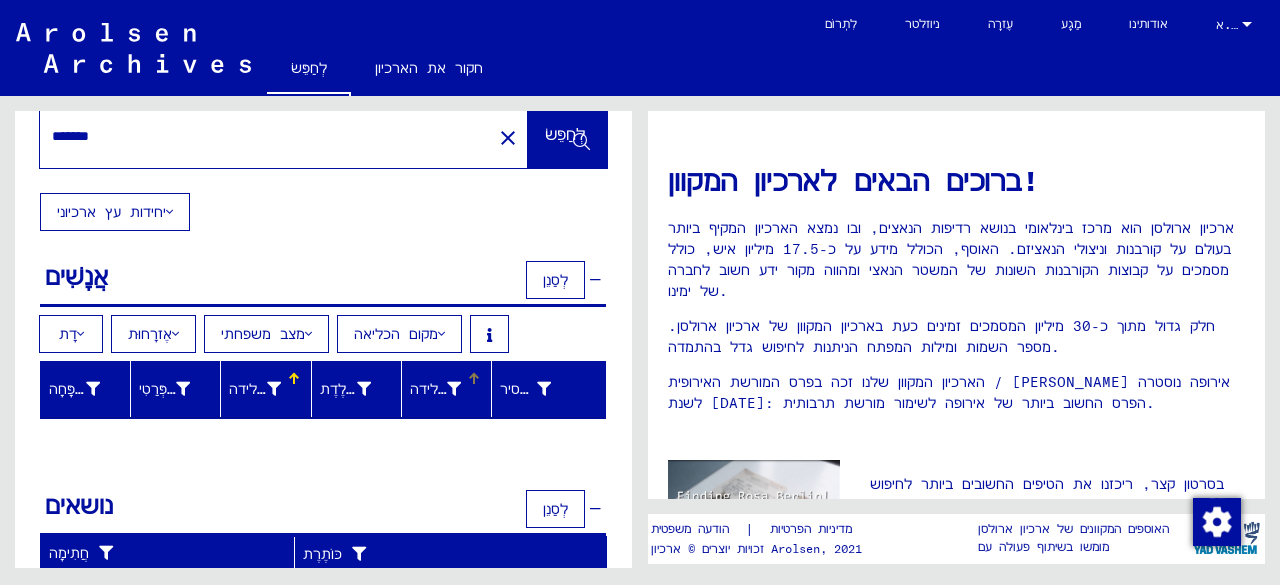 click on "תאריך לידה" at bounding box center (447, 389) 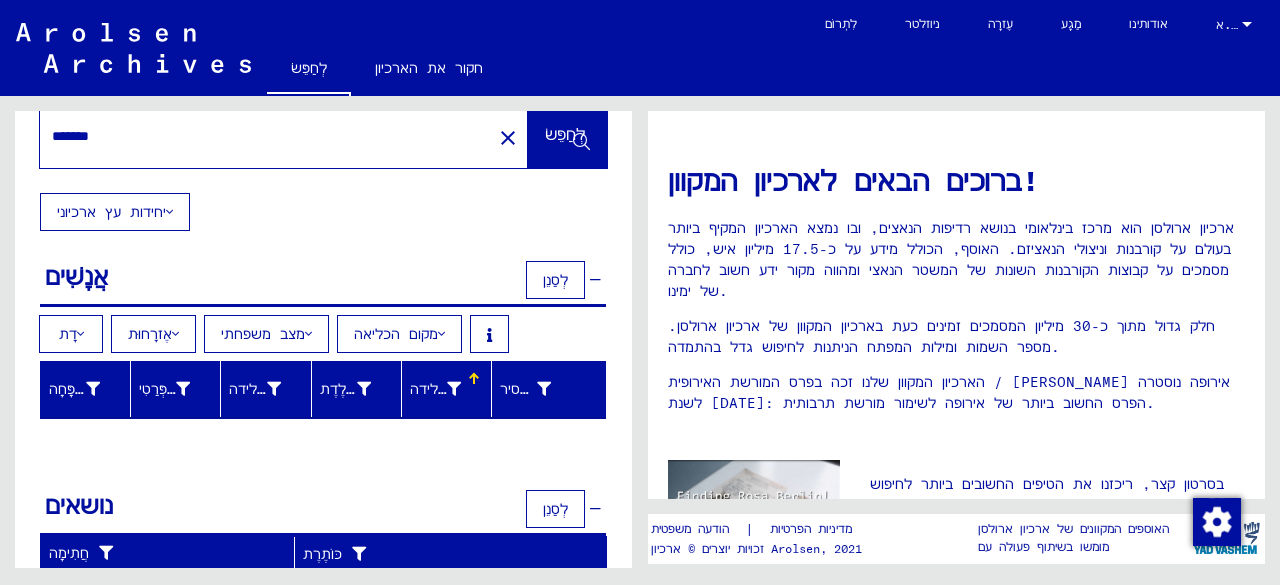 click on "*******" at bounding box center [260, 136] 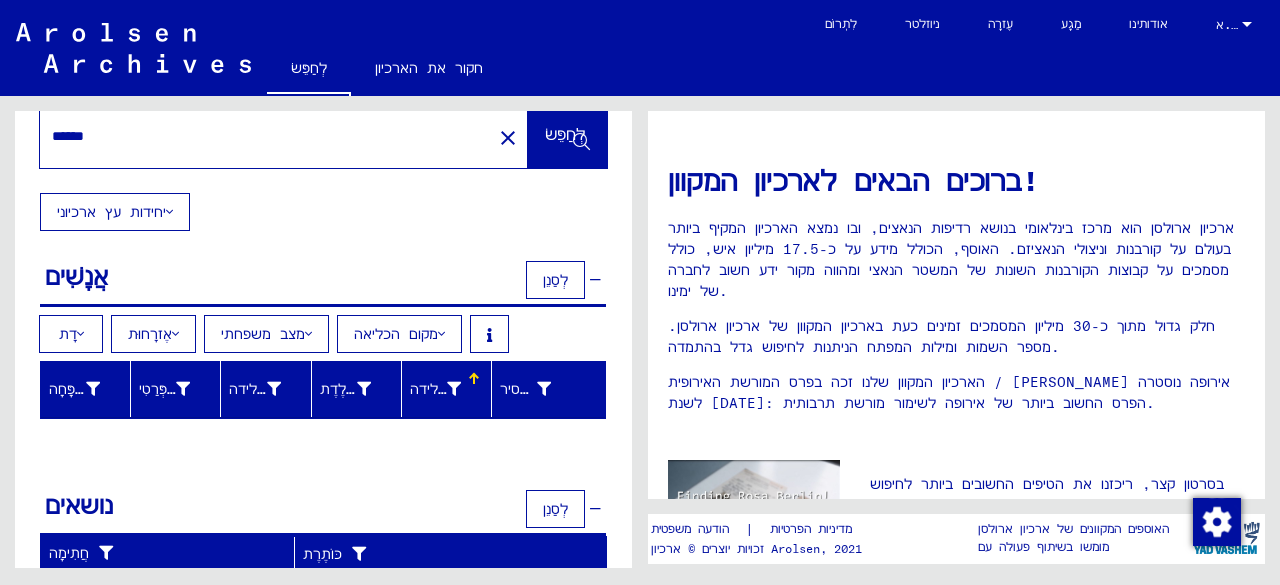 type on "******" 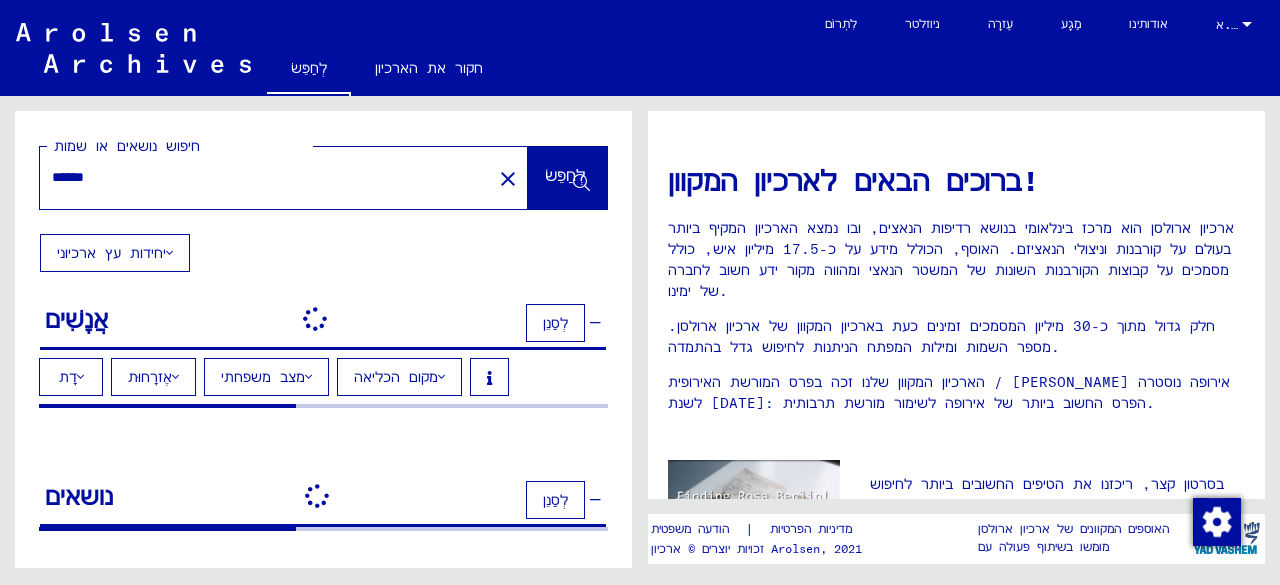 scroll, scrollTop: 0, scrollLeft: 0, axis: both 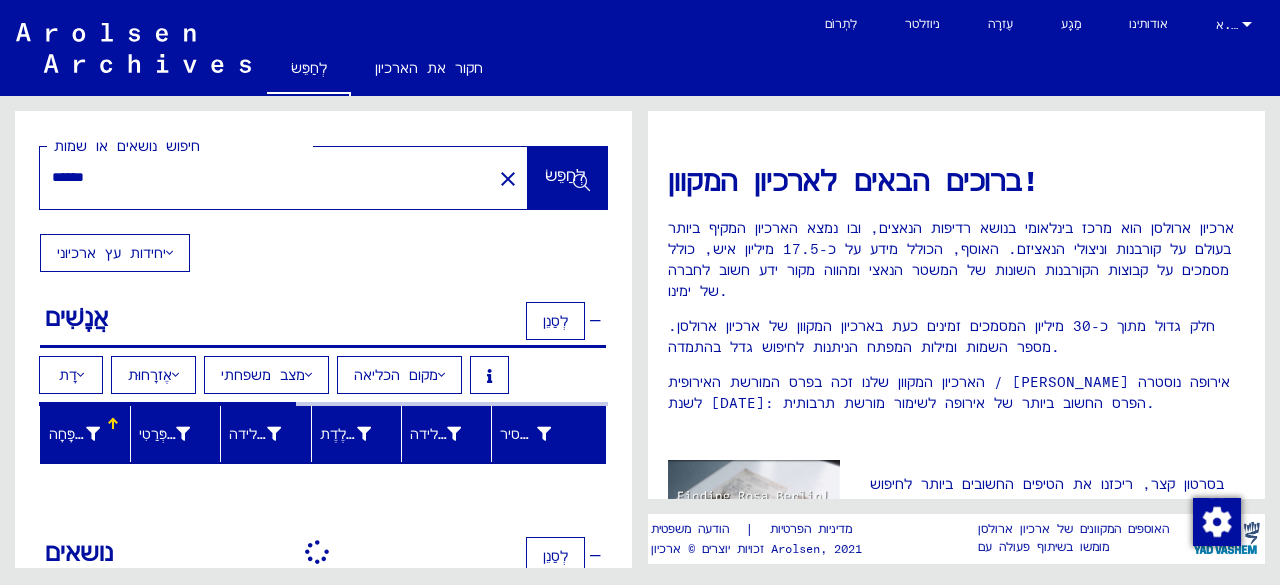 click on "******" at bounding box center (260, 177) 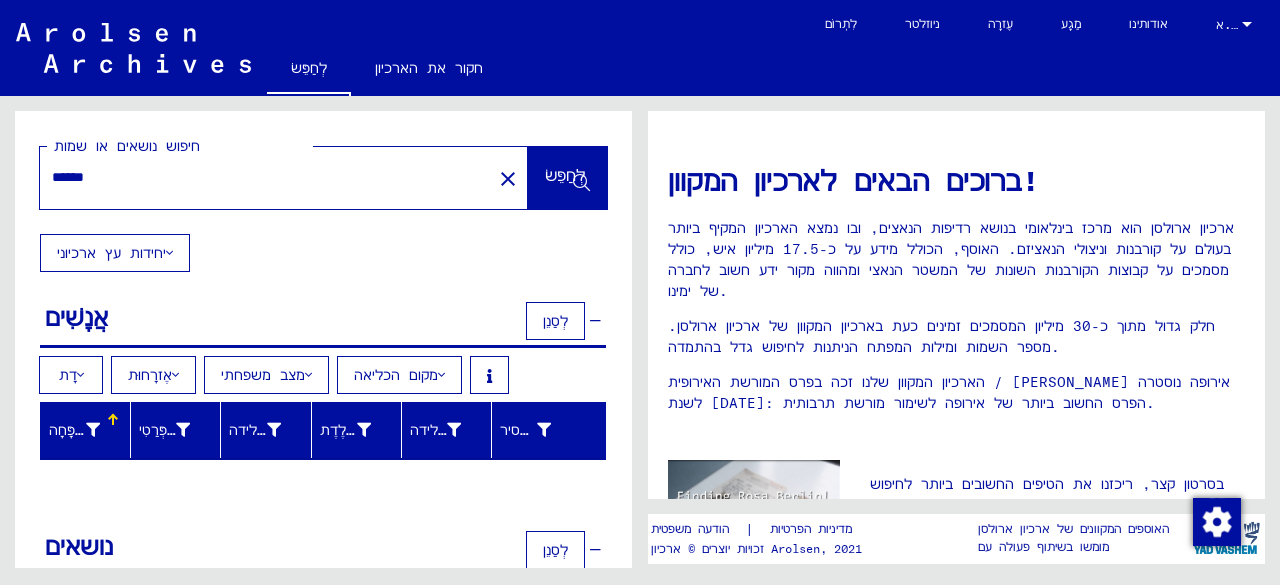 type on "******" 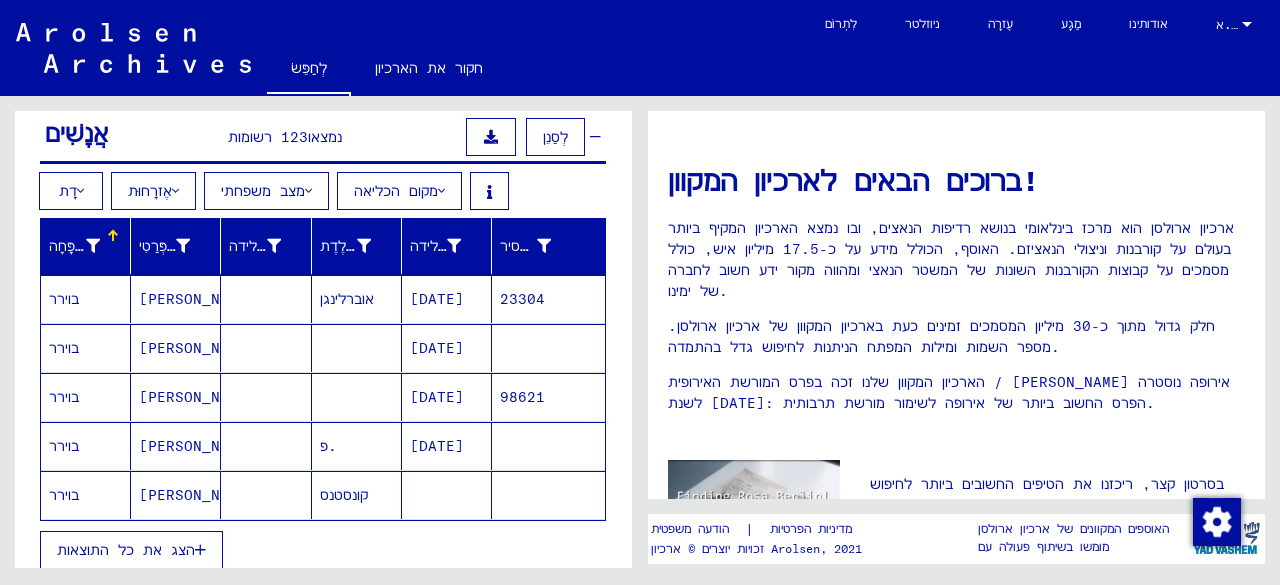 scroll, scrollTop: 300, scrollLeft: 0, axis: vertical 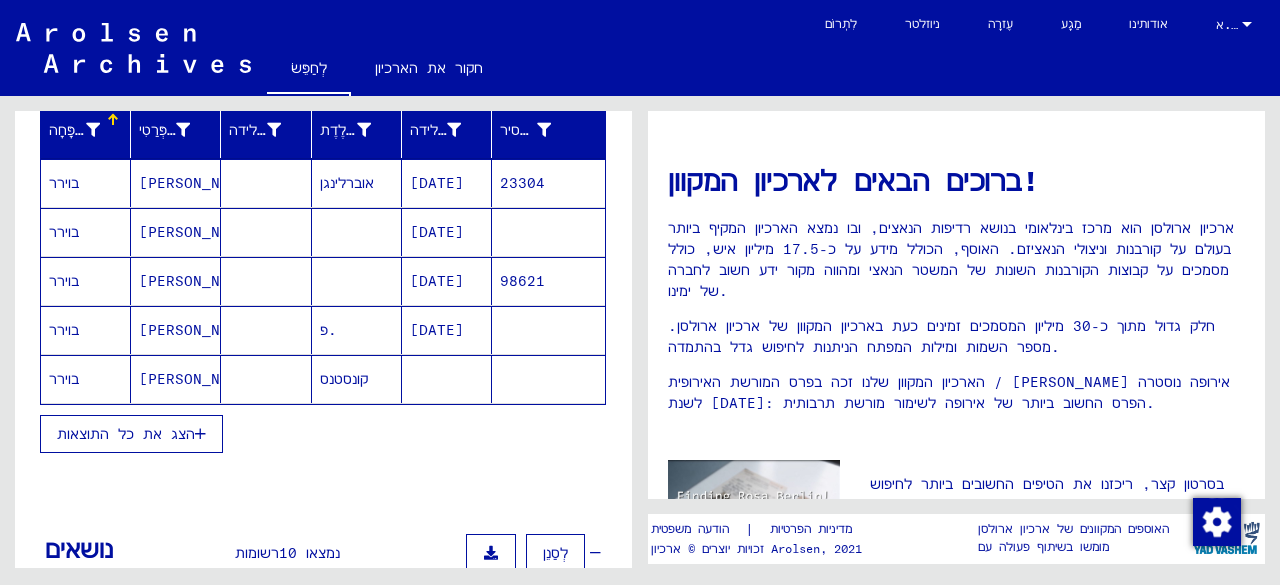 click on "הצג את כל התוצאות" at bounding box center [131, 434] 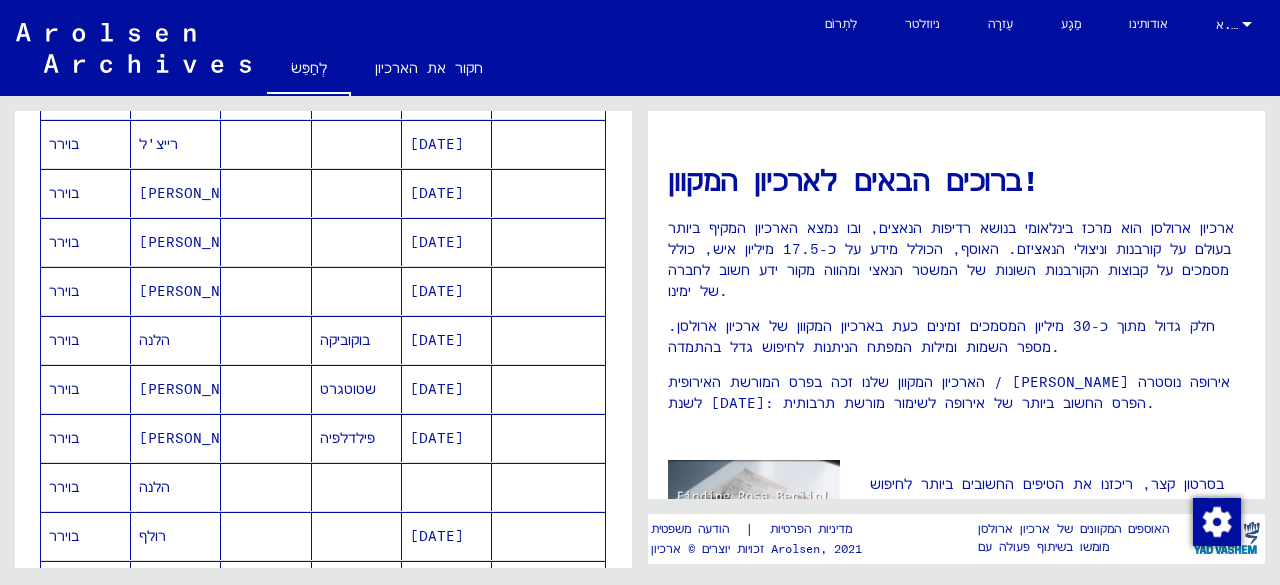 scroll, scrollTop: 700, scrollLeft: 0, axis: vertical 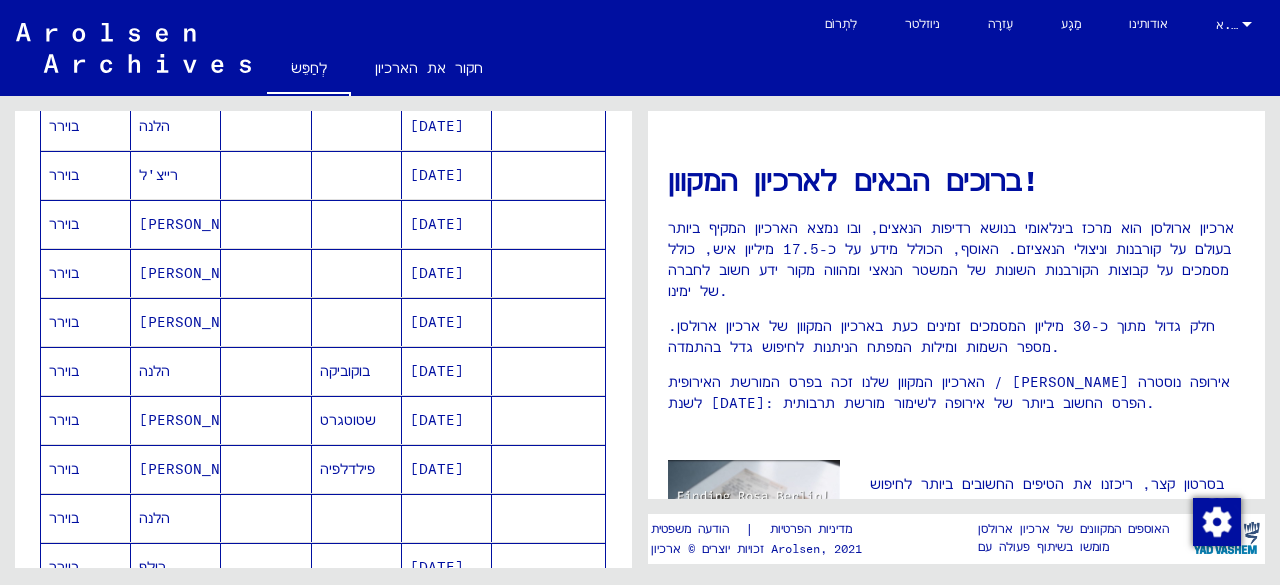 click on "רייצ'ל" at bounding box center [197, 224] 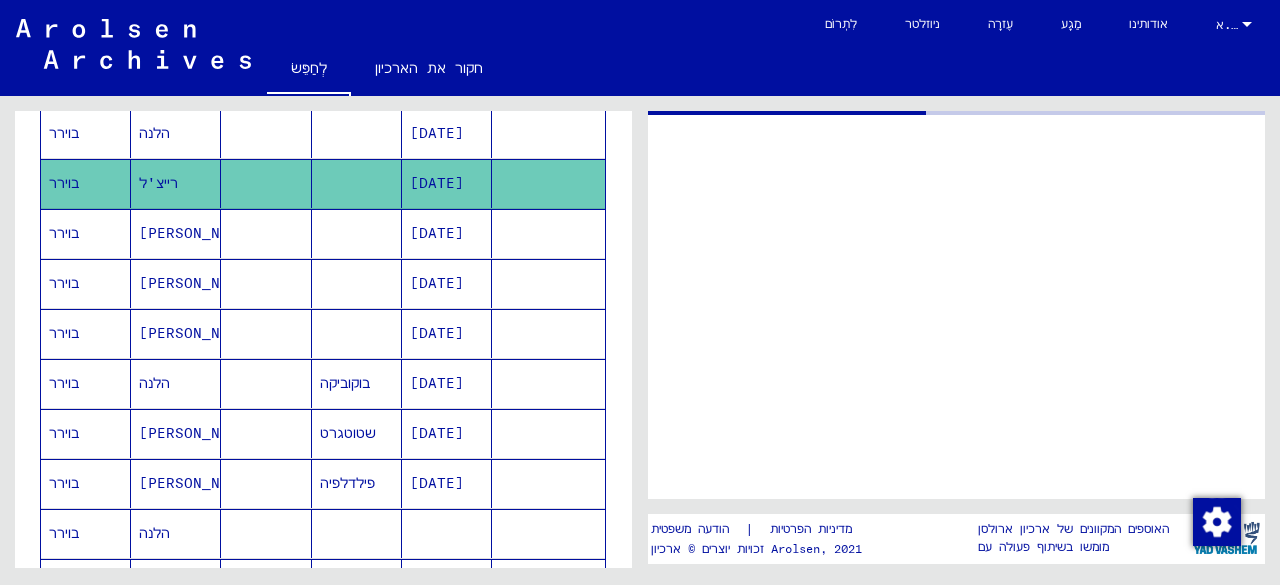 scroll, scrollTop: 705, scrollLeft: 0, axis: vertical 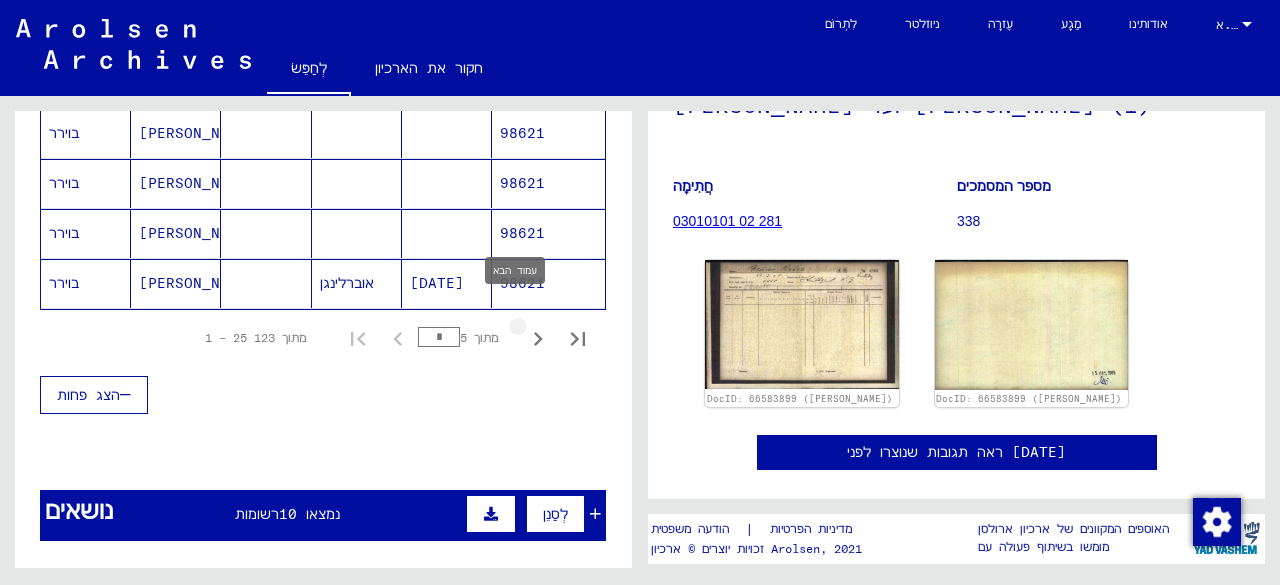 click 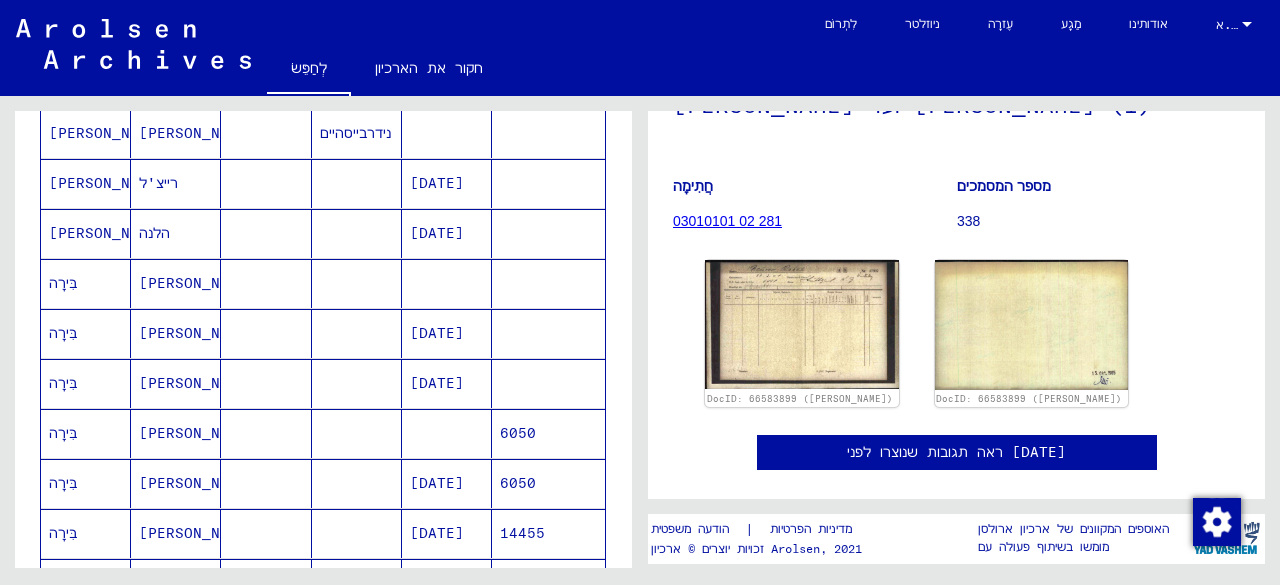 scroll, scrollTop: 200, scrollLeft: 0, axis: vertical 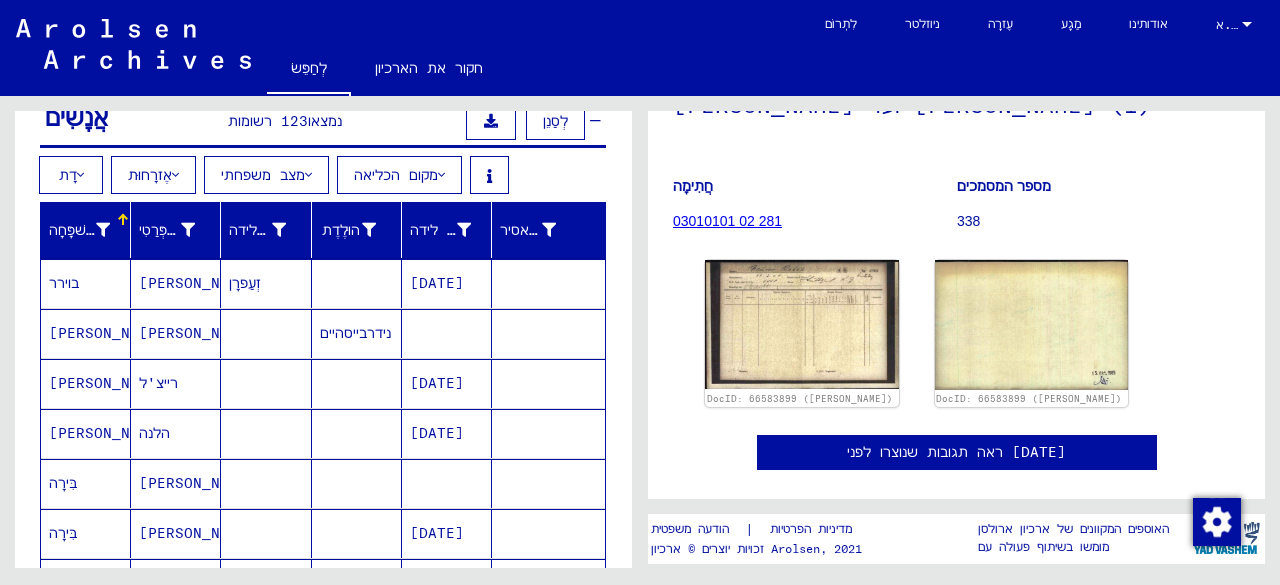 click on "רייצ'ל" at bounding box center [154, 433] 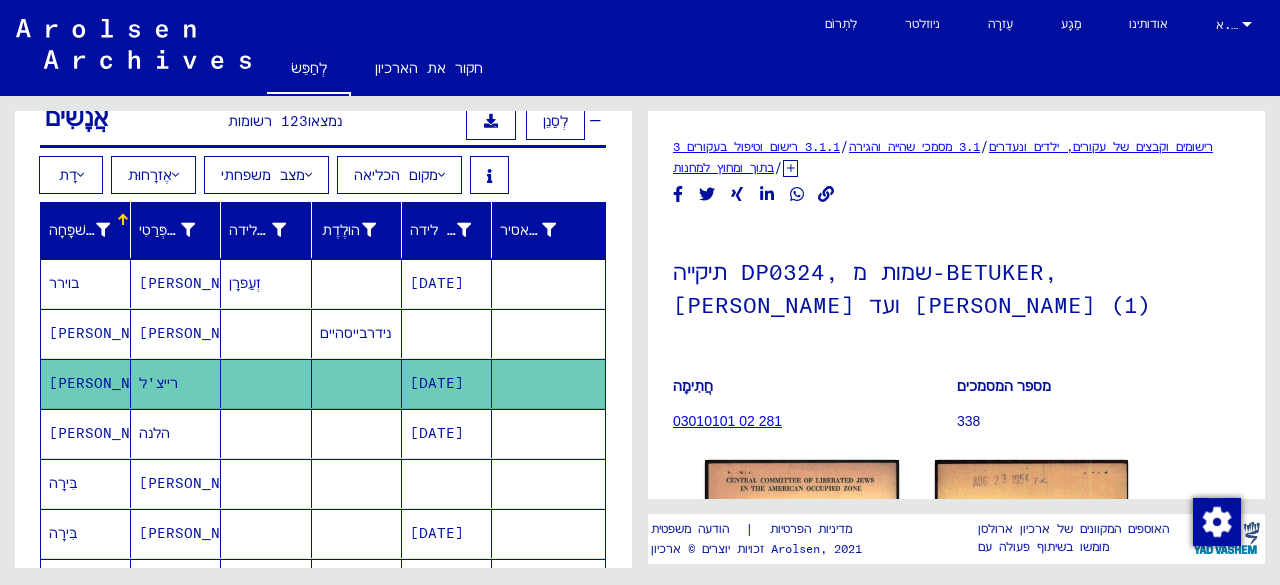 scroll, scrollTop: 0, scrollLeft: 0, axis: both 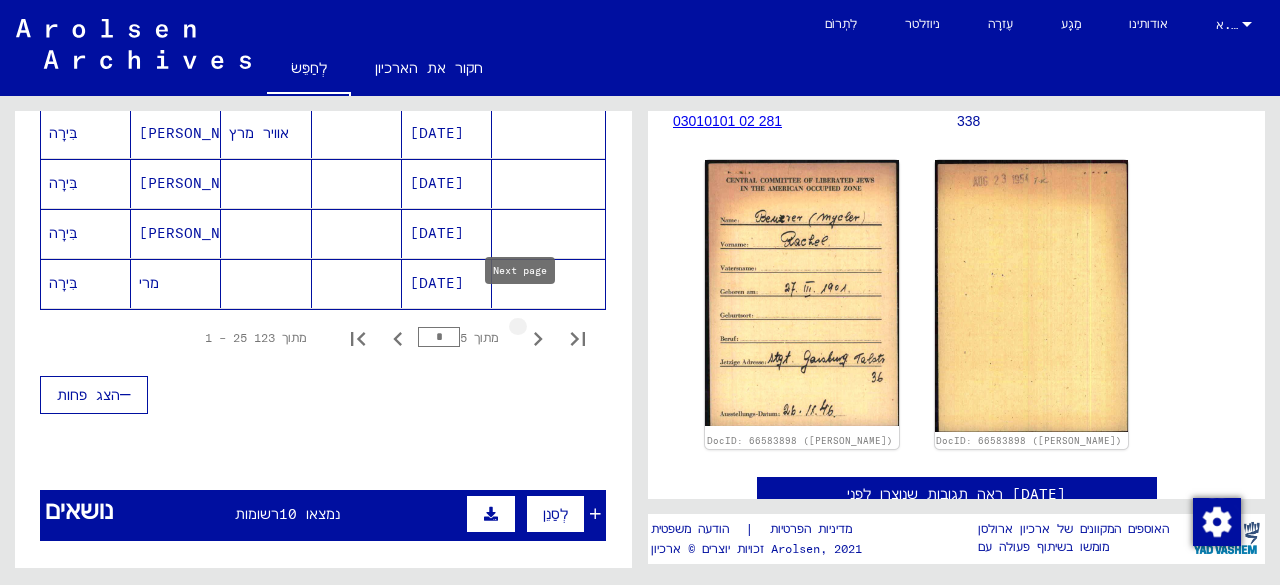 click at bounding box center (538, 338) 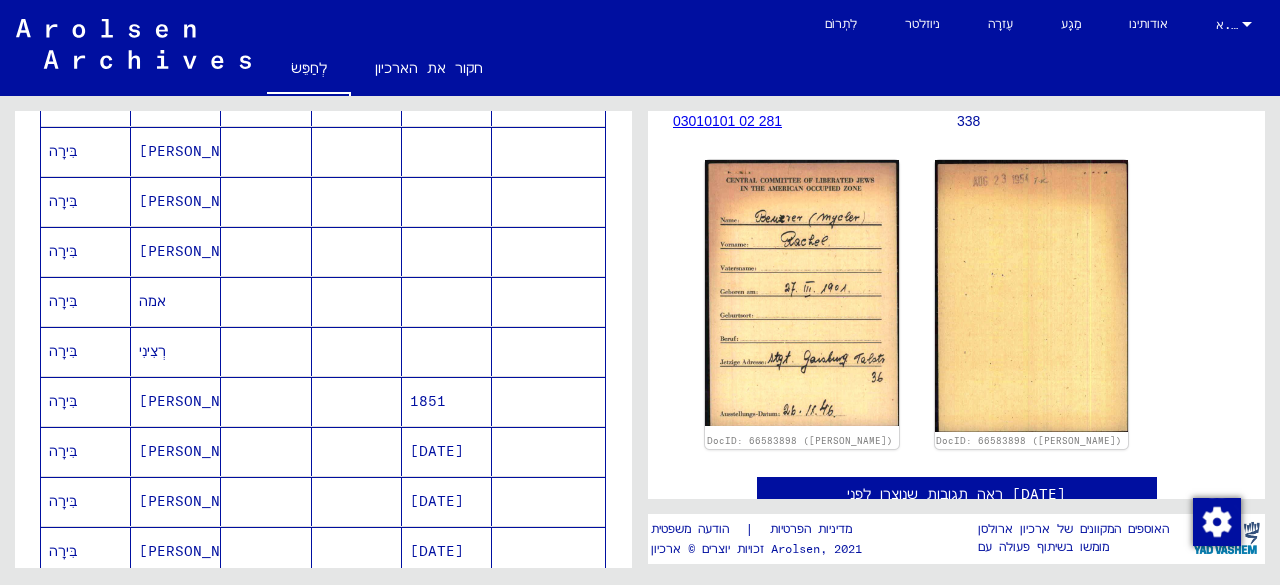 scroll, scrollTop: 600, scrollLeft: 0, axis: vertical 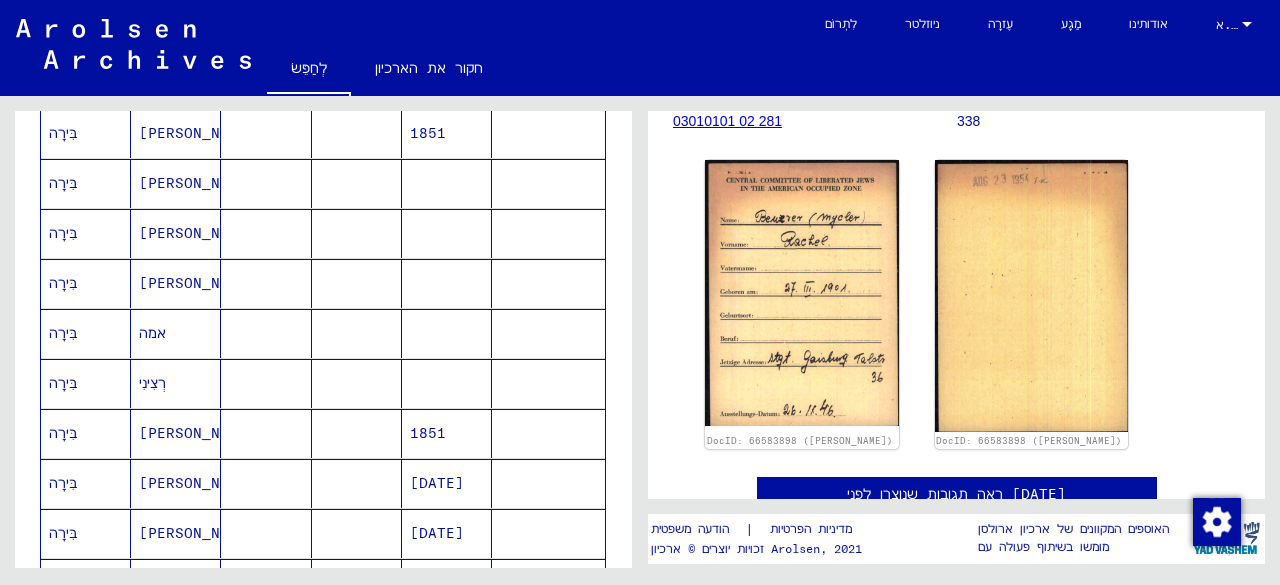 click on "רְצִינִי" at bounding box center (197, 433) 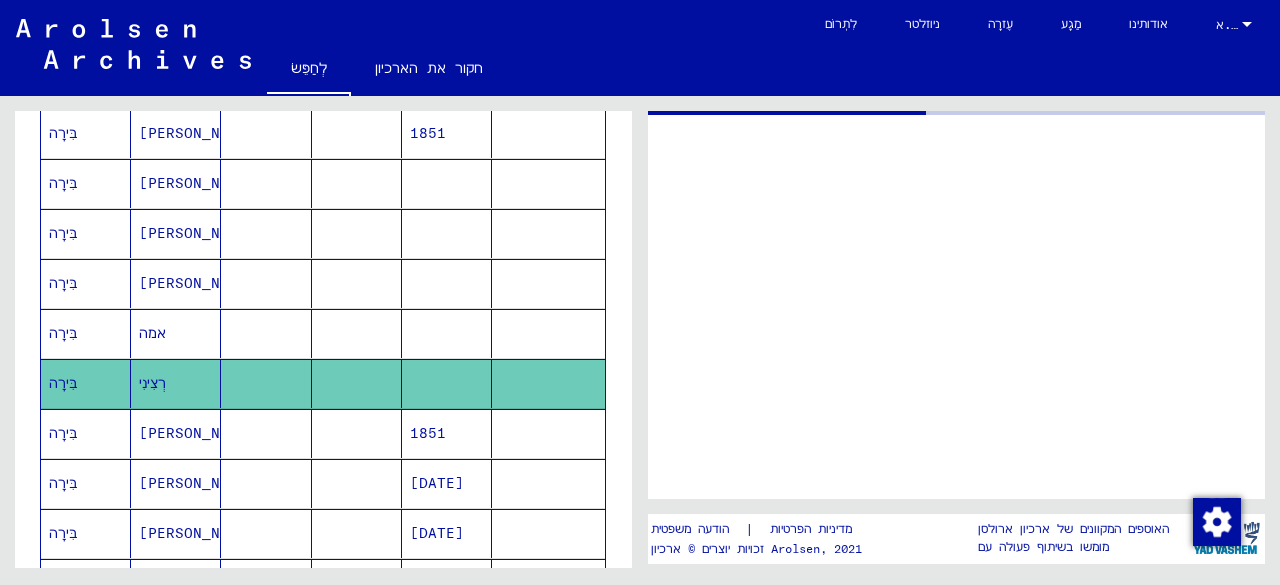 scroll, scrollTop: 0, scrollLeft: 0, axis: both 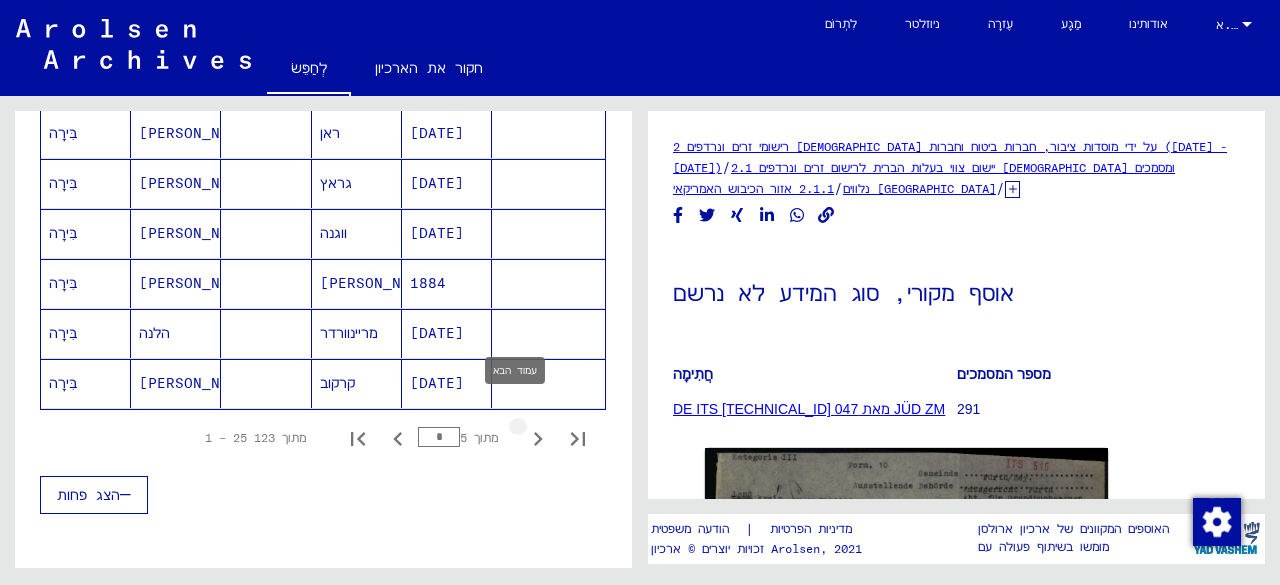 click 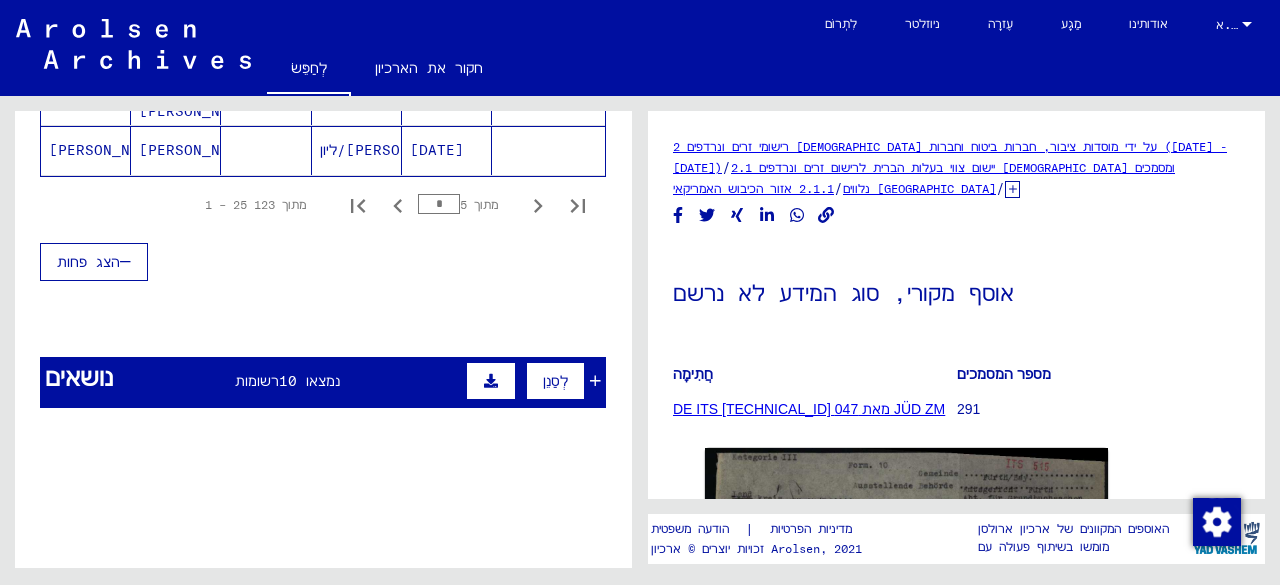 scroll, scrollTop: 1487, scrollLeft: 0, axis: vertical 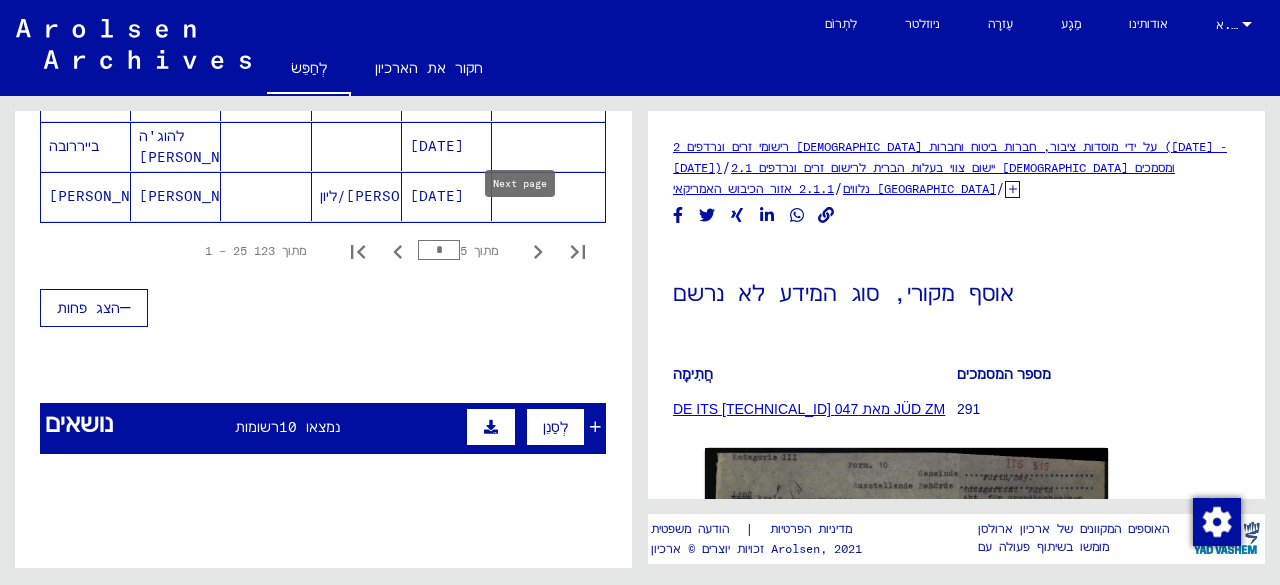 click 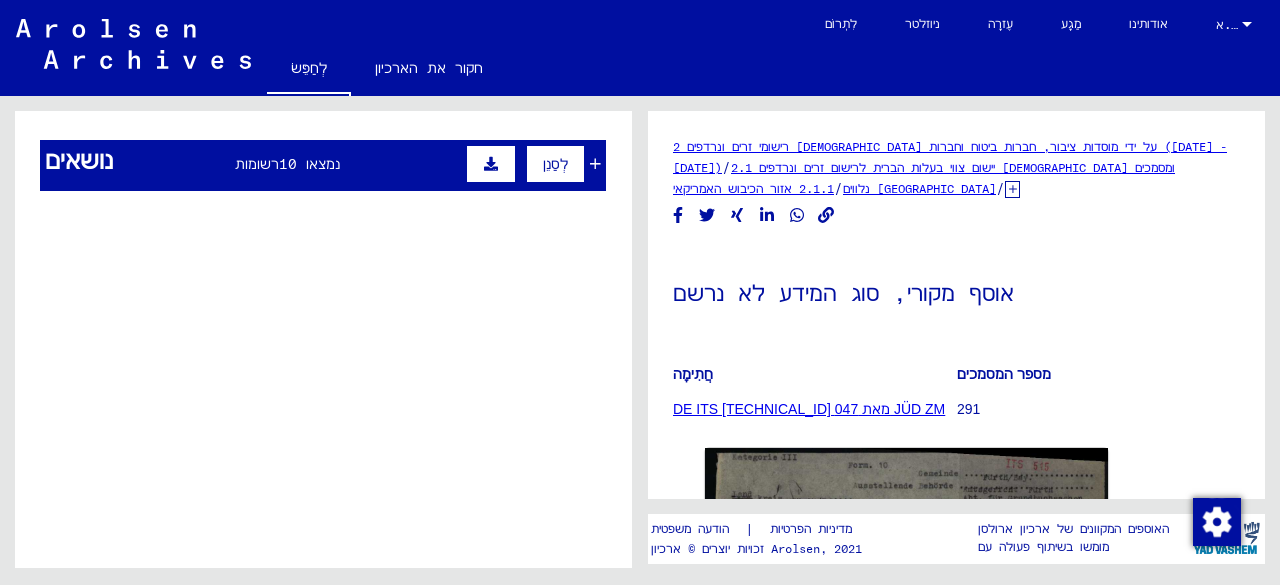 scroll, scrollTop: 1487, scrollLeft: 0, axis: vertical 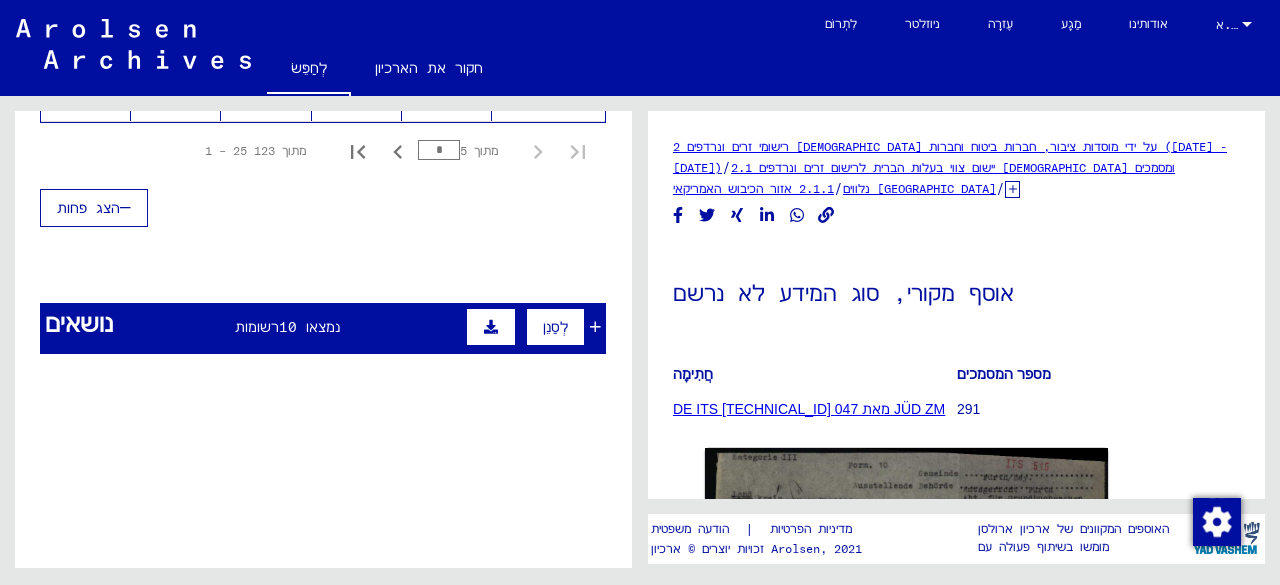 click on "לְסַנֵן" at bounding box center (555, 327) 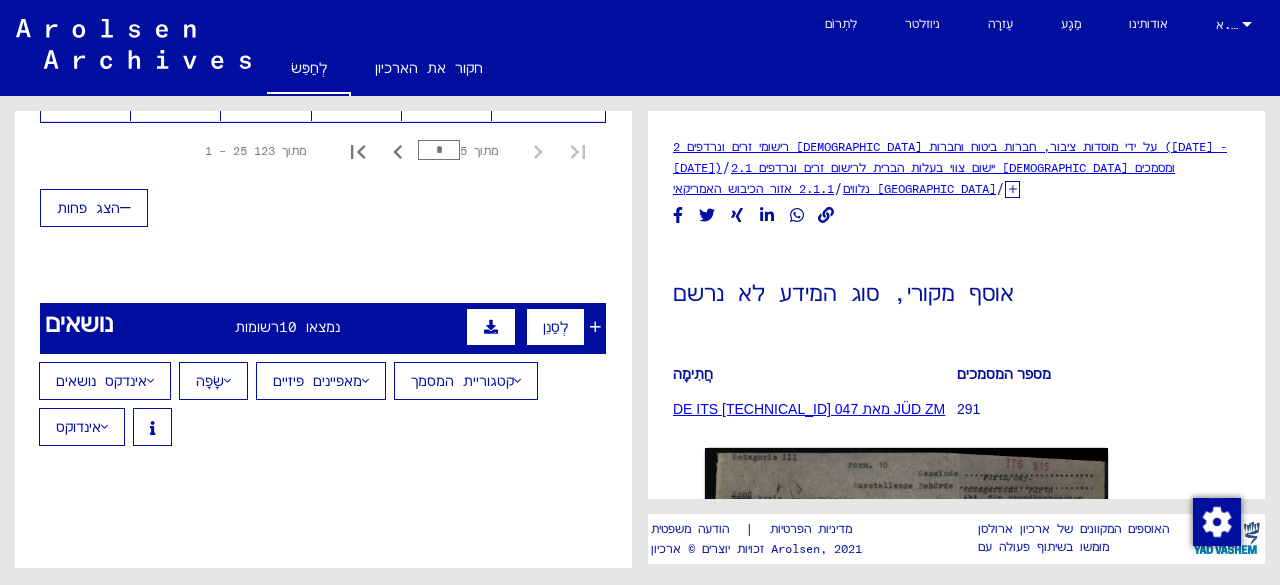 click on "מאפיינים פיזיים" at bounding box center [321, 381] 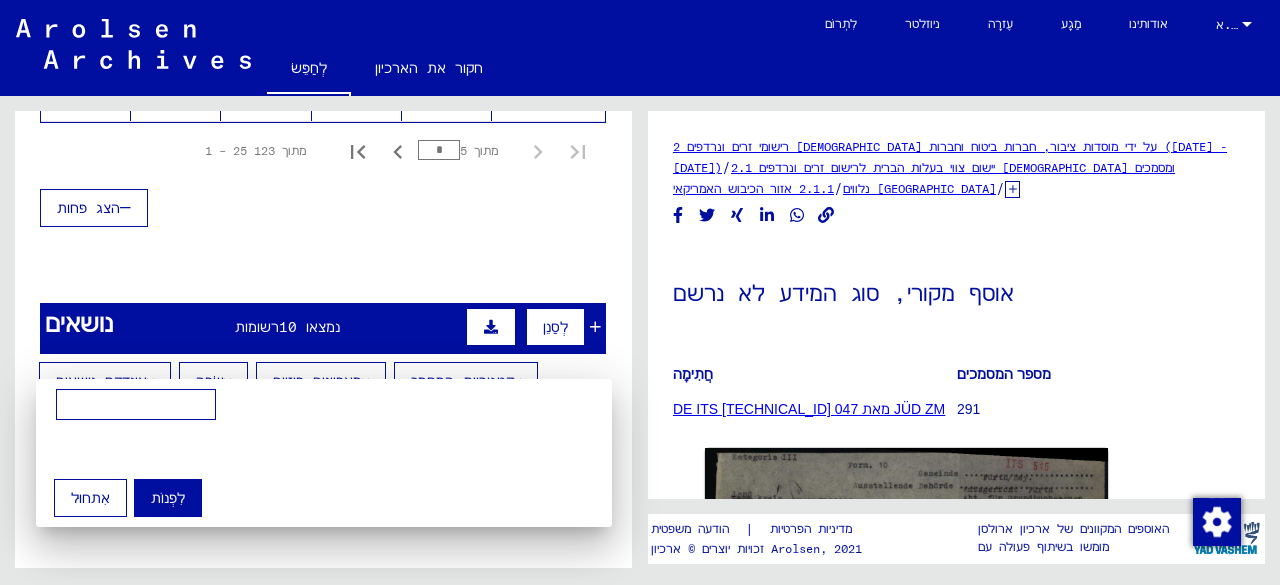click at bounding box center (640, 292) 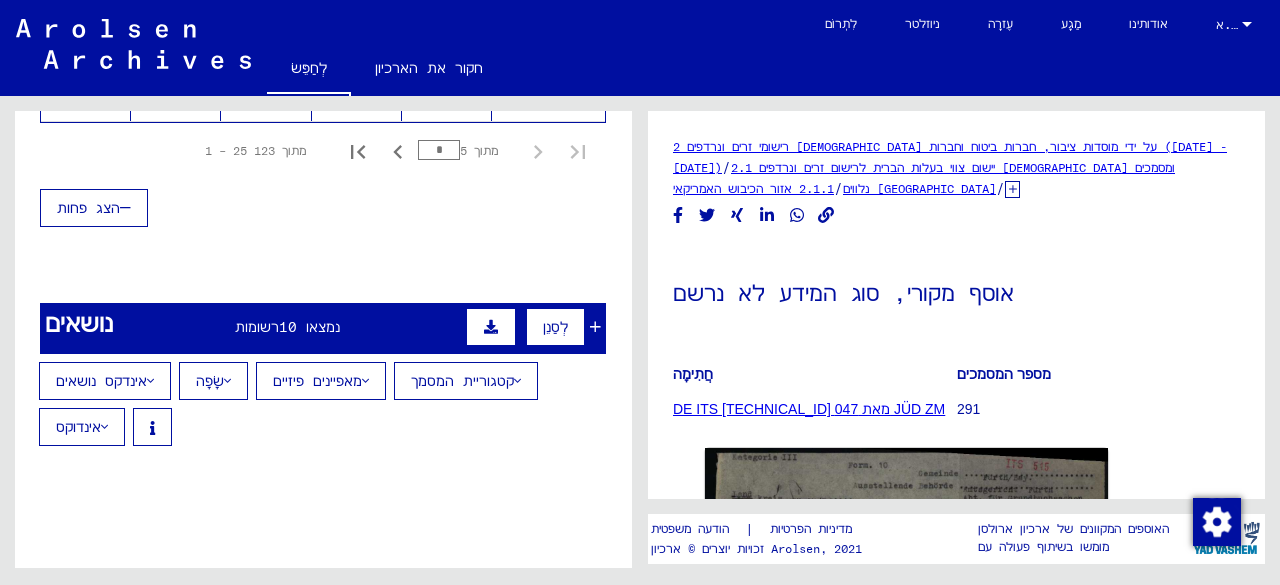 click on "שָׂפָה" at bounding box center [210, 381] 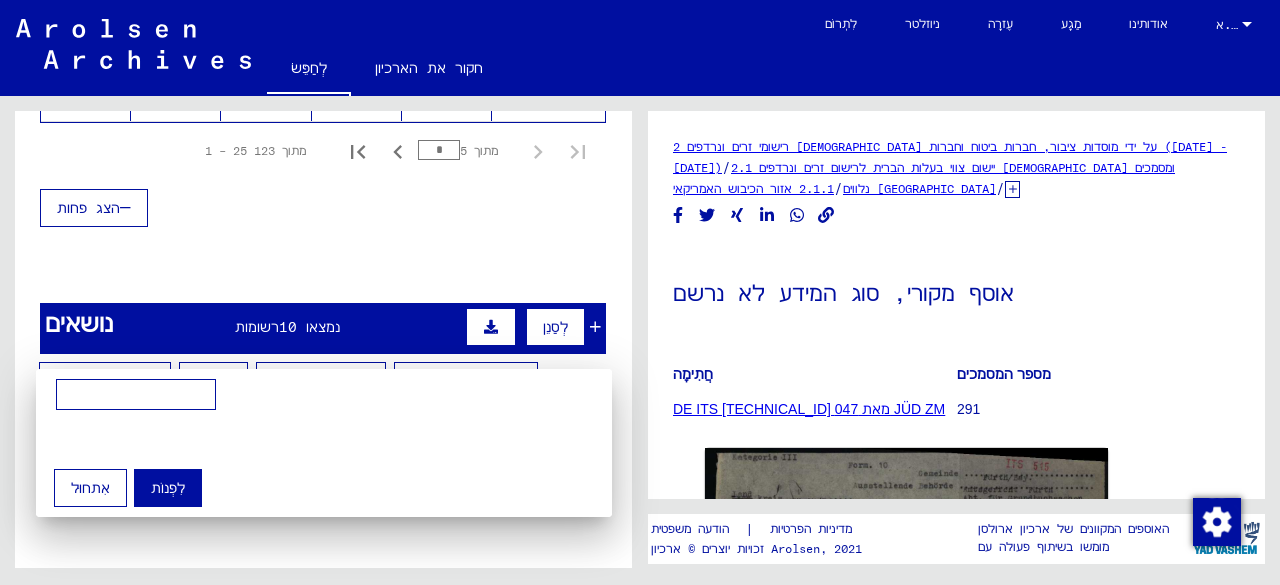 click at bounding box center [640, 292] 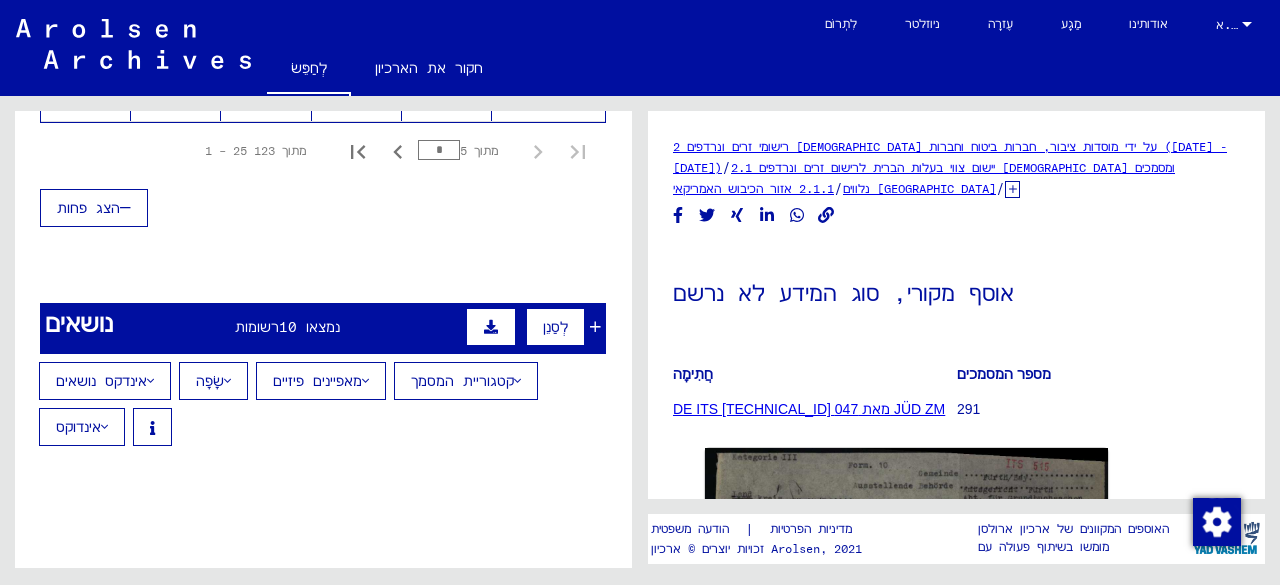 click on "אינדקס נושאים" at bounding box center (101, 381) 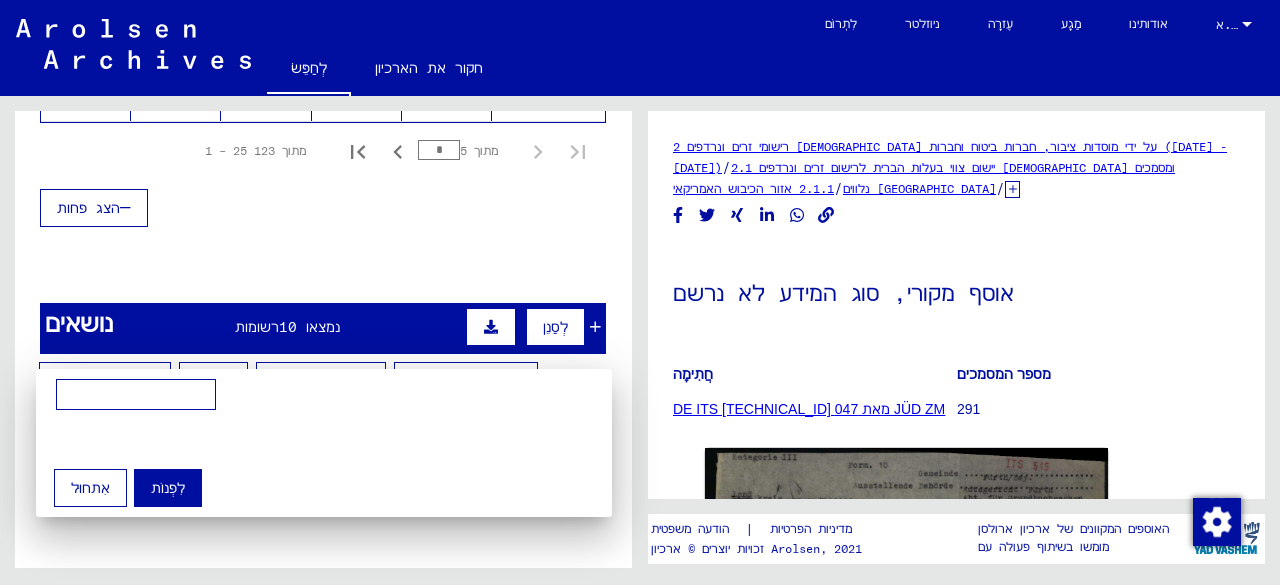 click at bounding box center (640, 292) 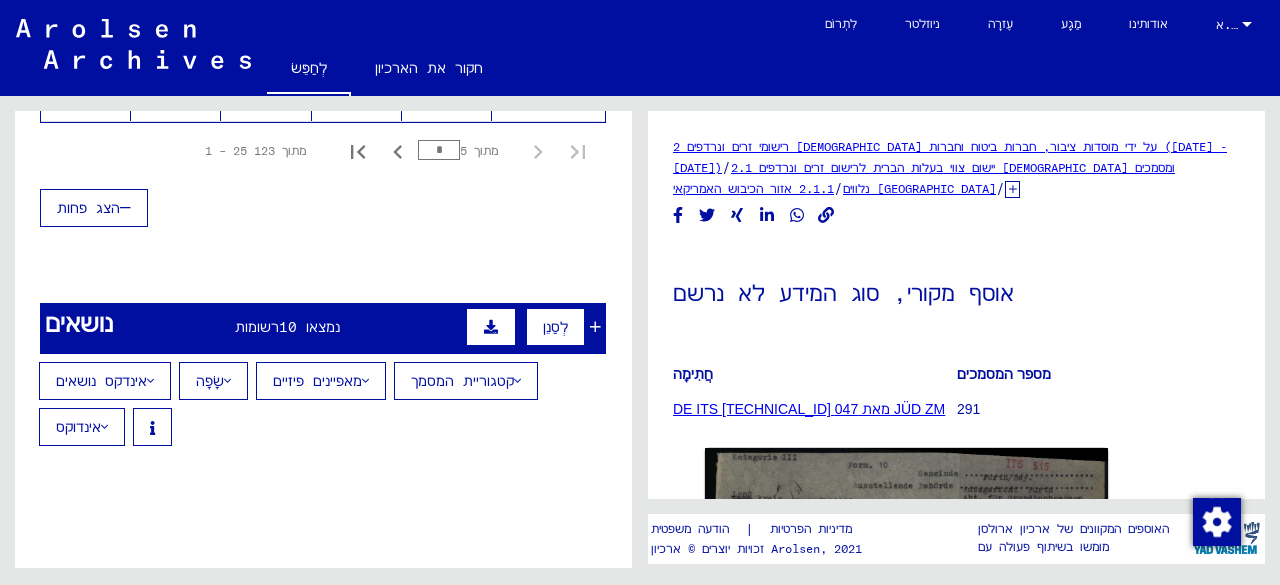 click on "קטגוריית המסמך" at bounding box center [462, 381] 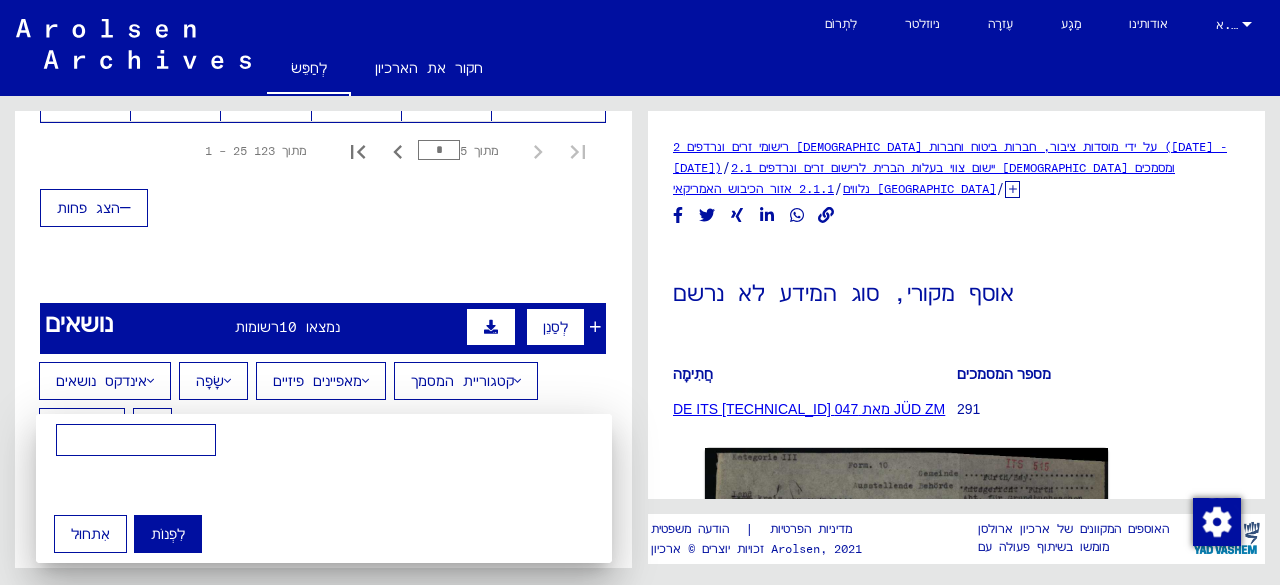 click at bounding box center [640, 292] 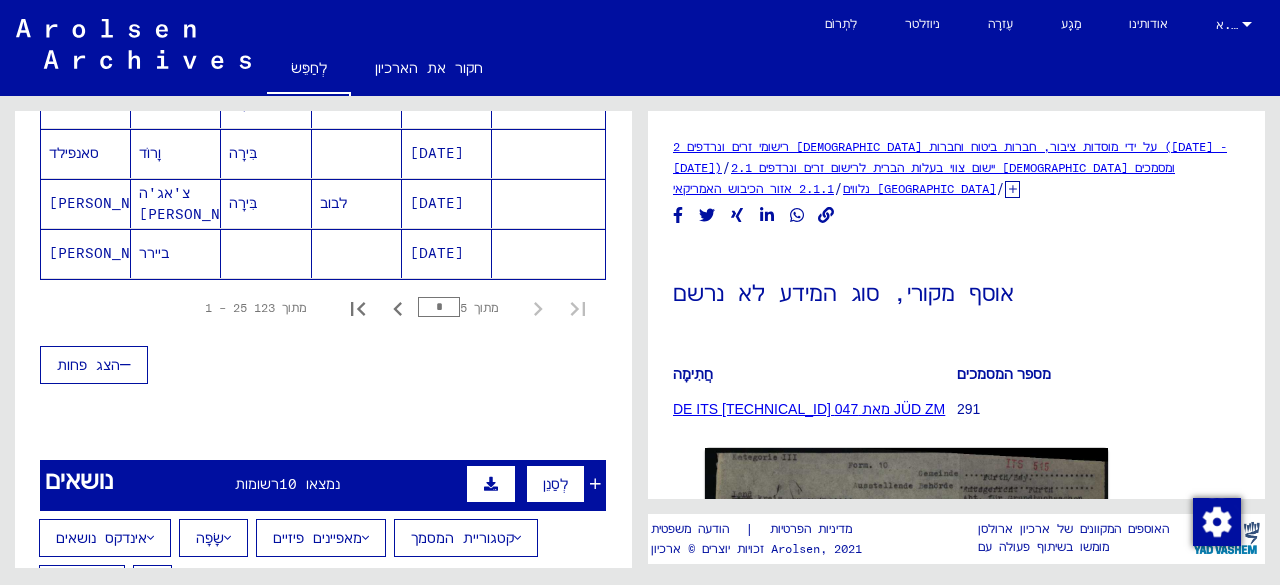 scroll, scrollTop: 1488, scrollLeft: 0, axis: vertical 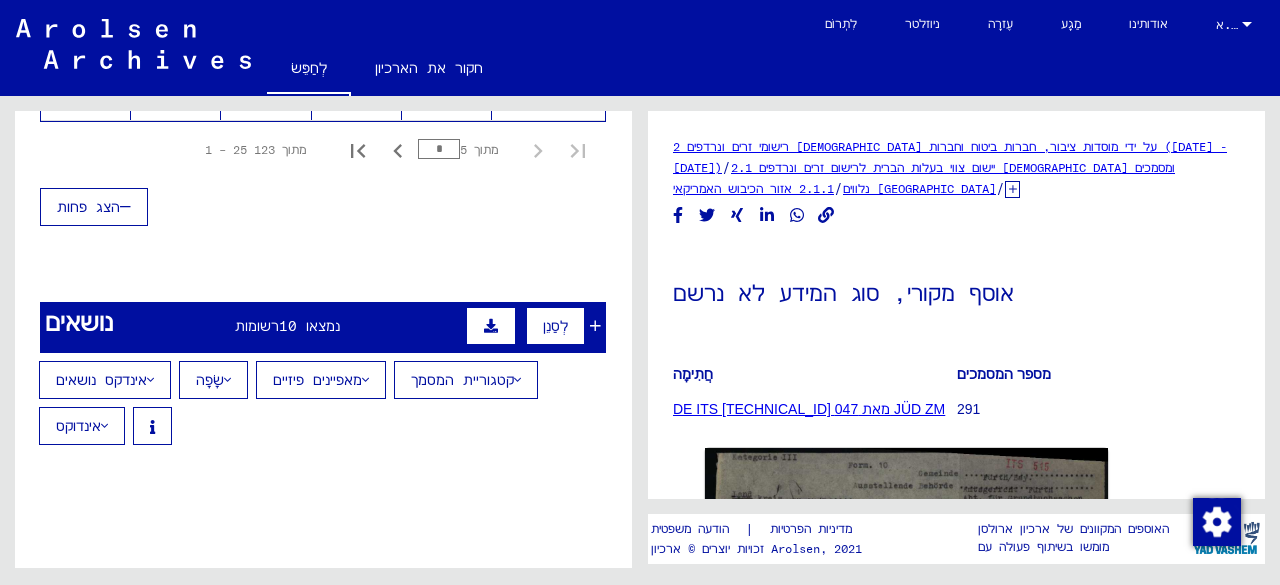click at bounding box center (491, 326) 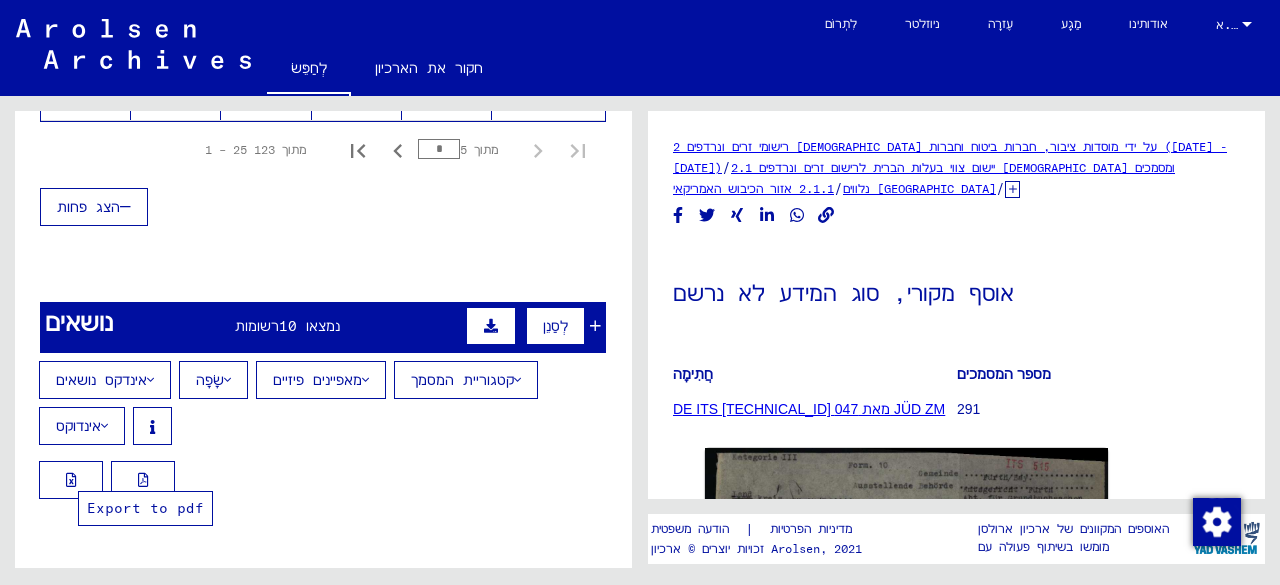 click at bounding box center [143, 480] 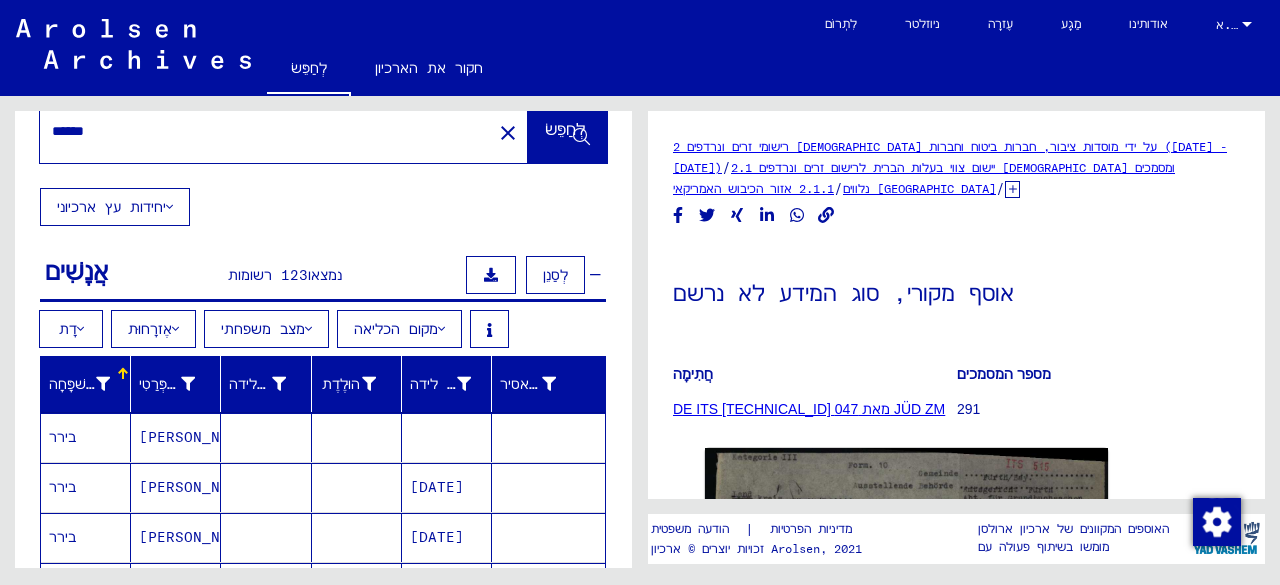 scroll, scrollTop: 0, scrollLeft: 0, axis: both 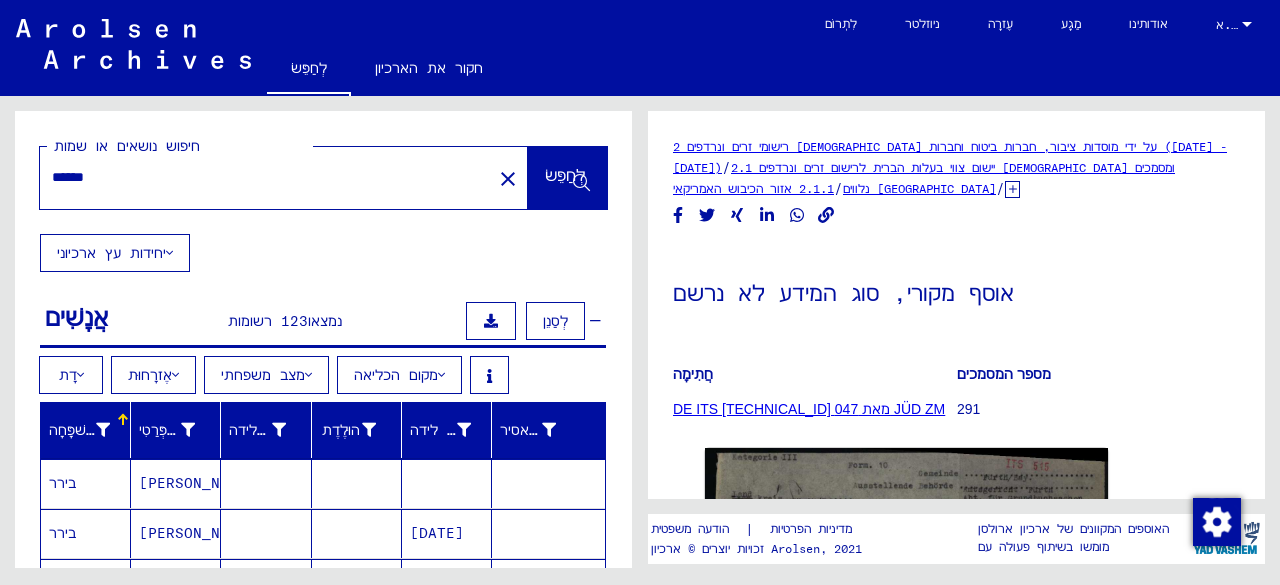 click on "לְחַפֵּשׂ" 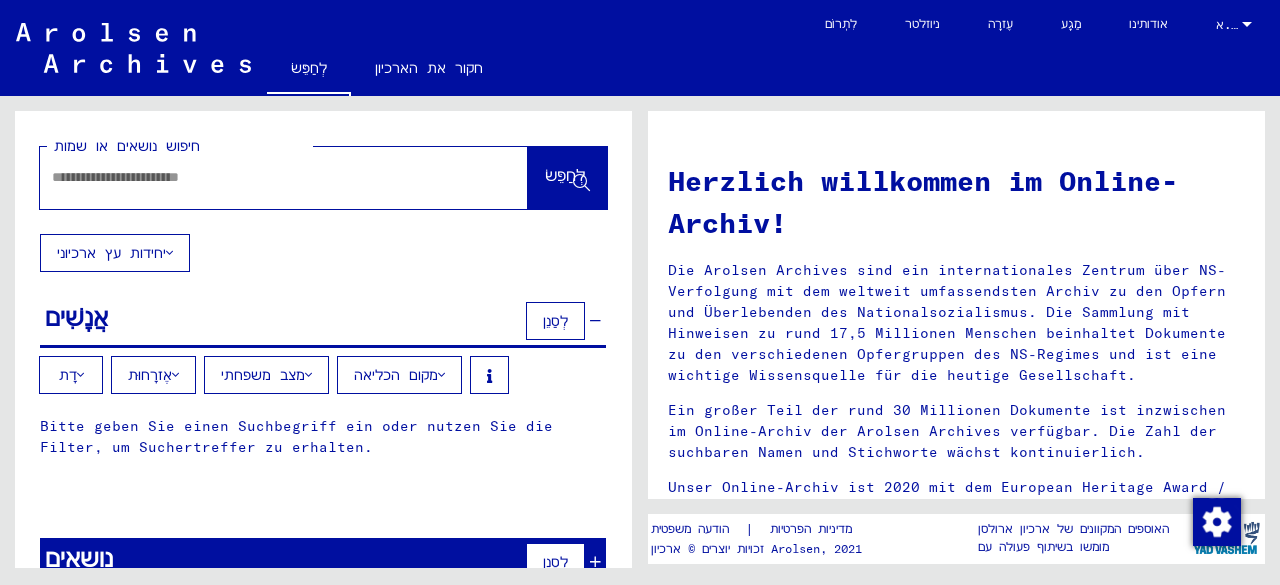 click at bounding box center [260, 177] 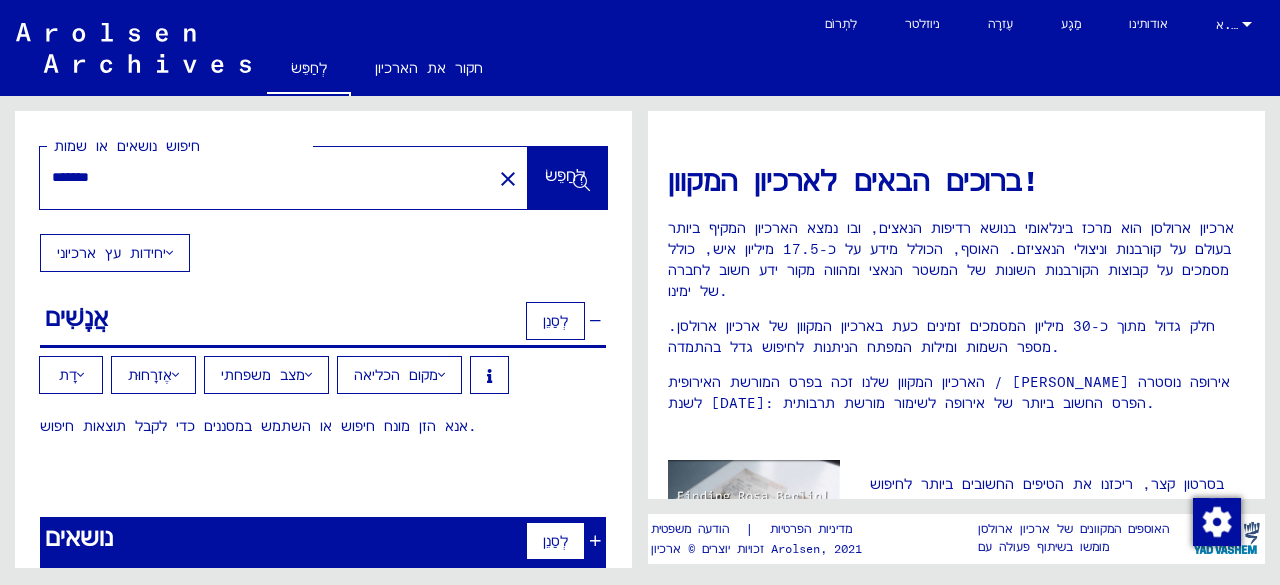 type on "*******" 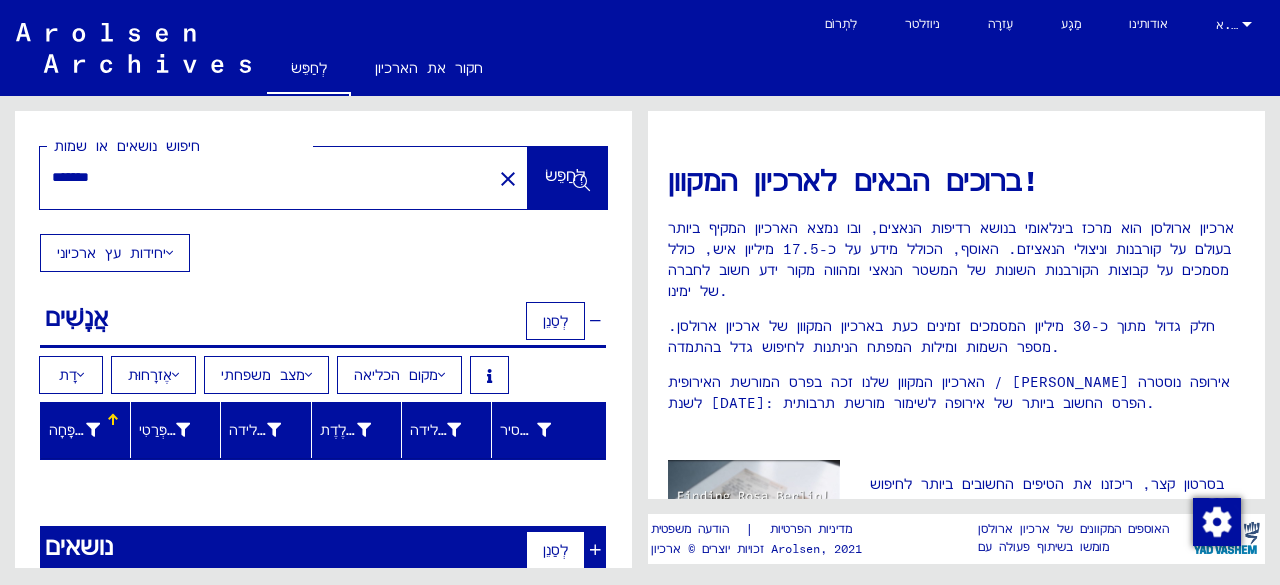 click on "שֵׁם מִשׁפָּחָה" at bounding box center [89, 430] 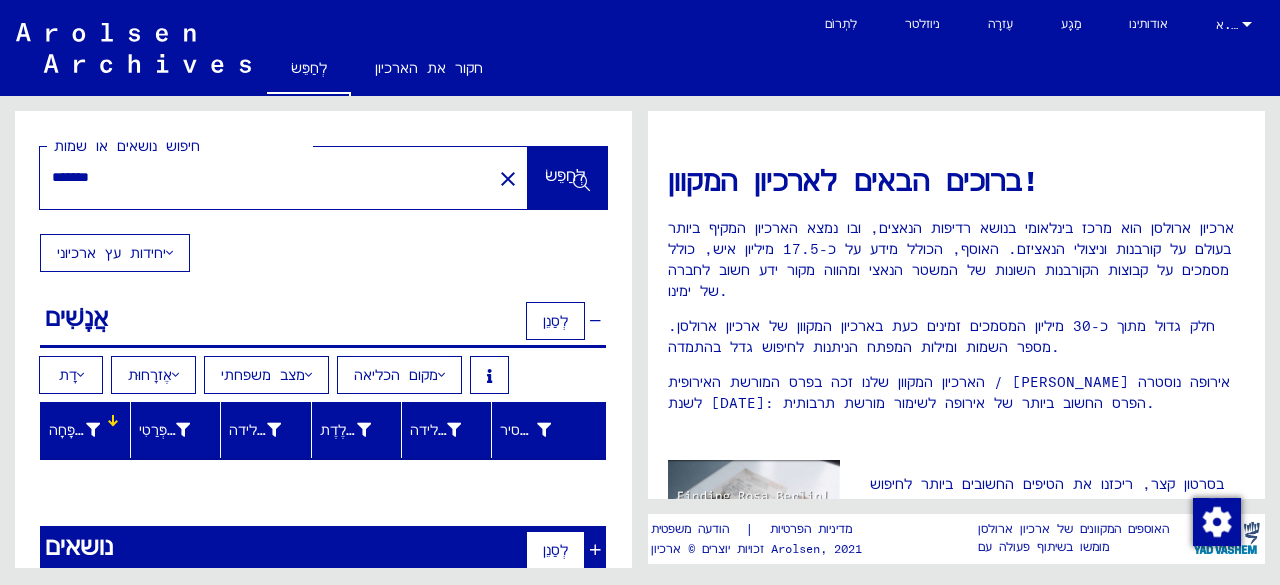 click on "*******" at bounding box center [260, 177] 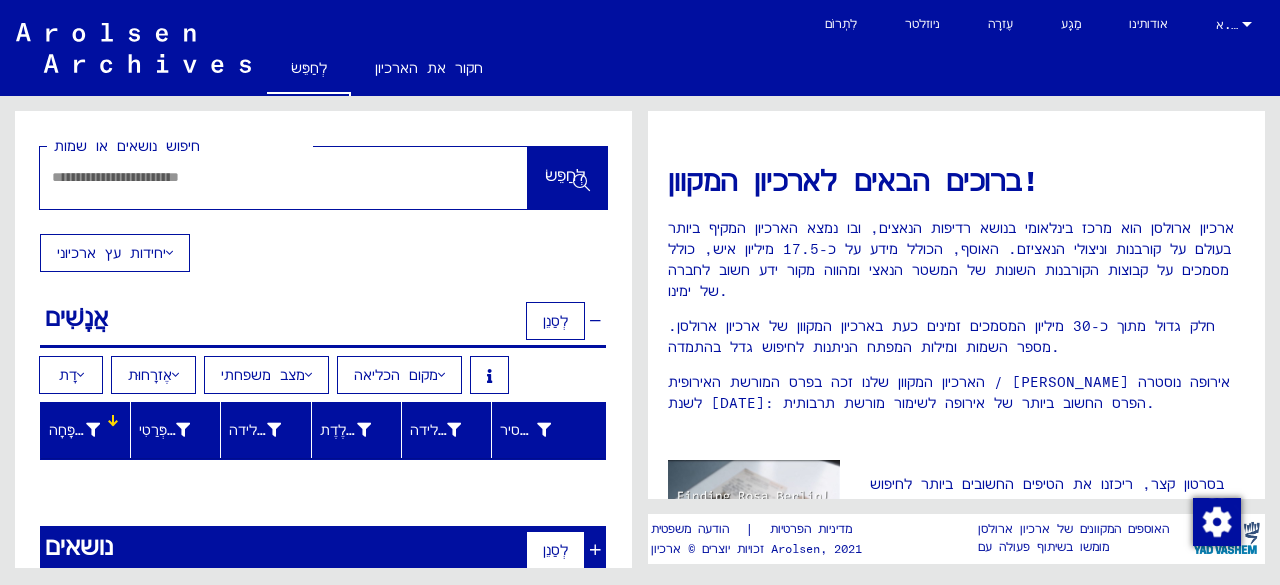 type on "*" 